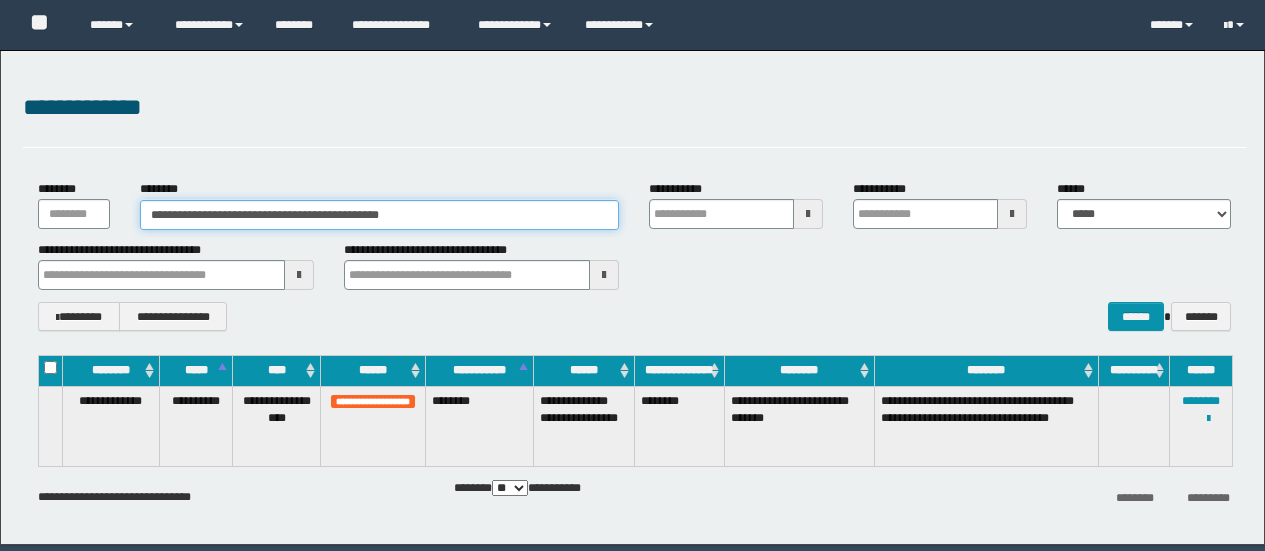 scroll, scrollTop: 0, scrollLeft: 0, axis: both 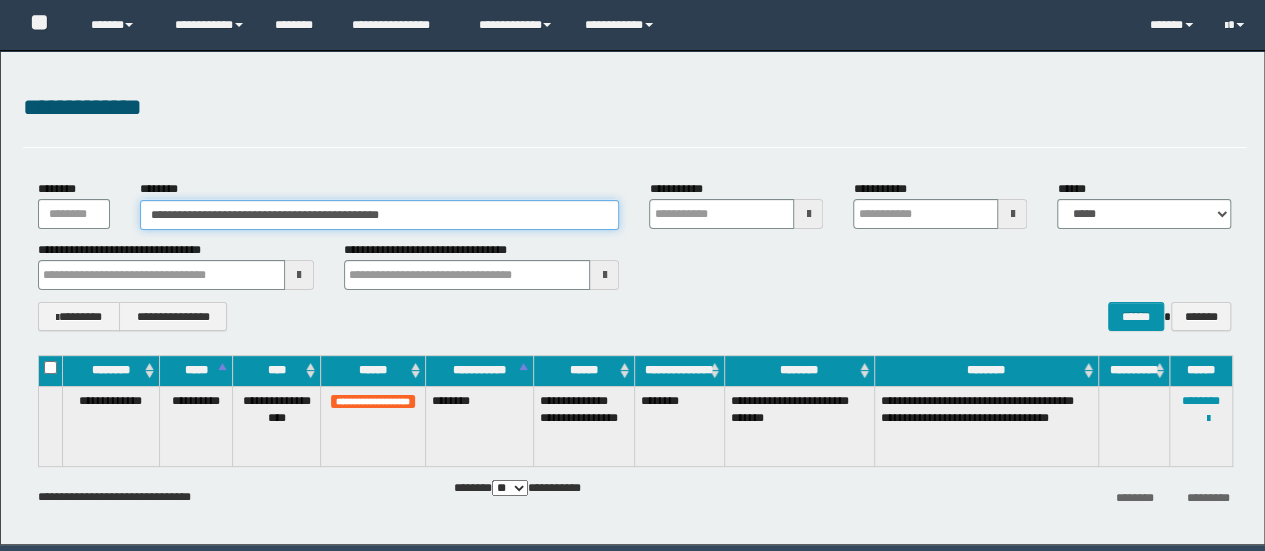 click on "**********" at bounding box center (380, 215) 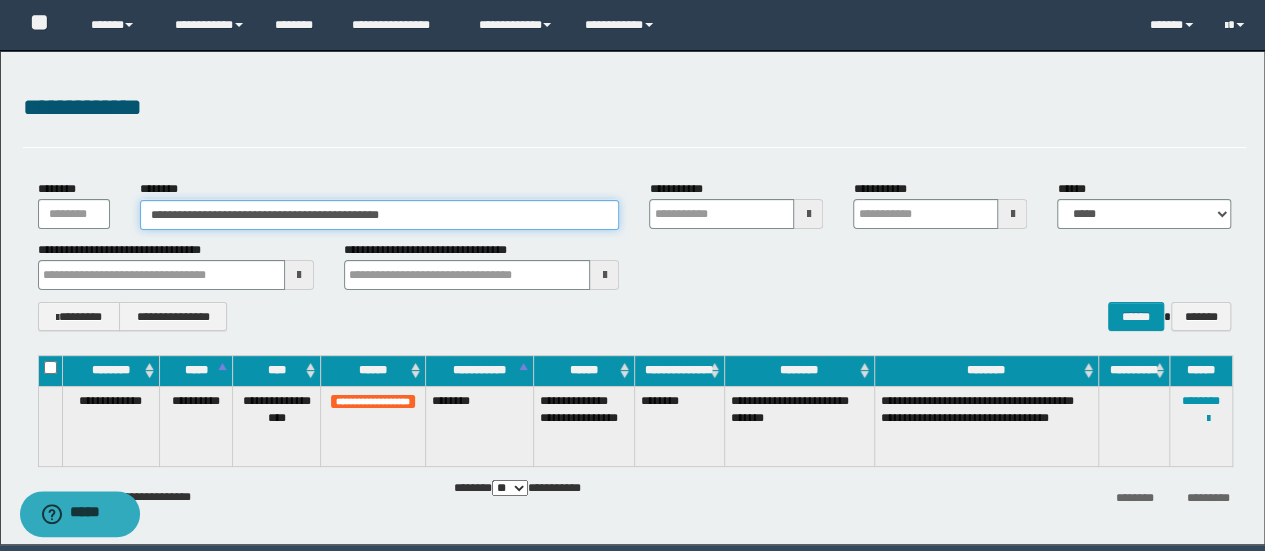 scroll, scrollTop: 0, scrollLeft: 0, axis: both 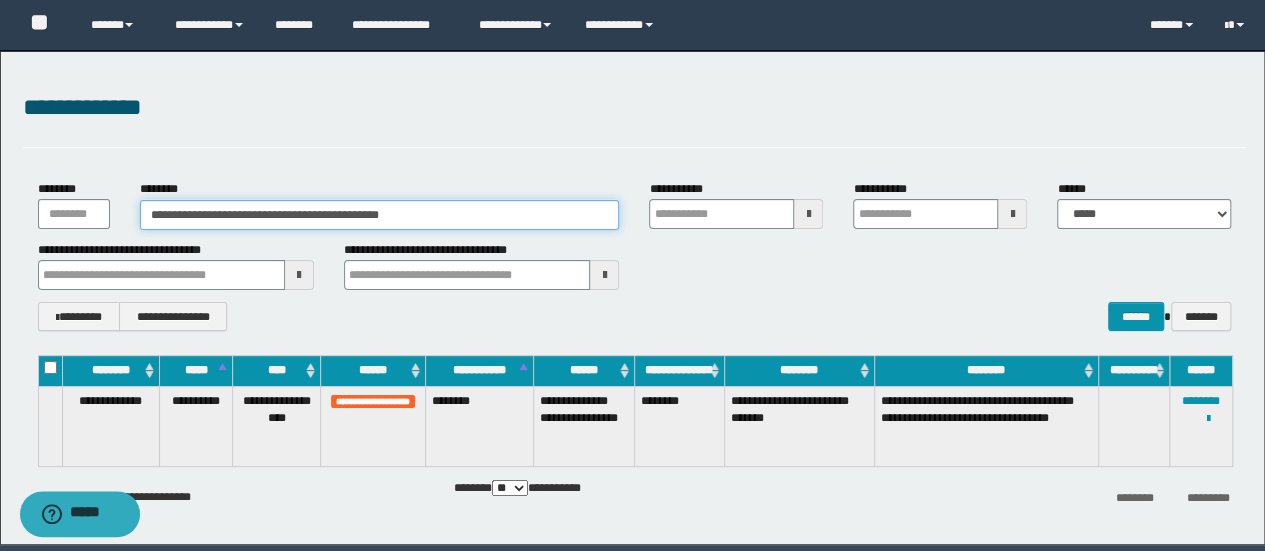click on "**********" at bounding box center (380, 215) 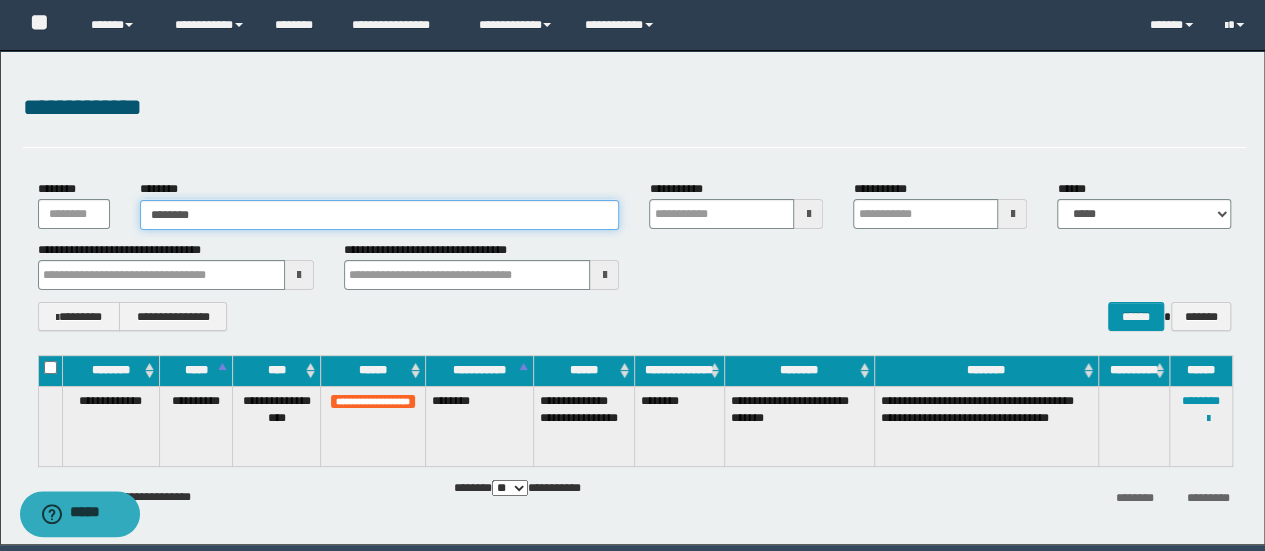type on "********" 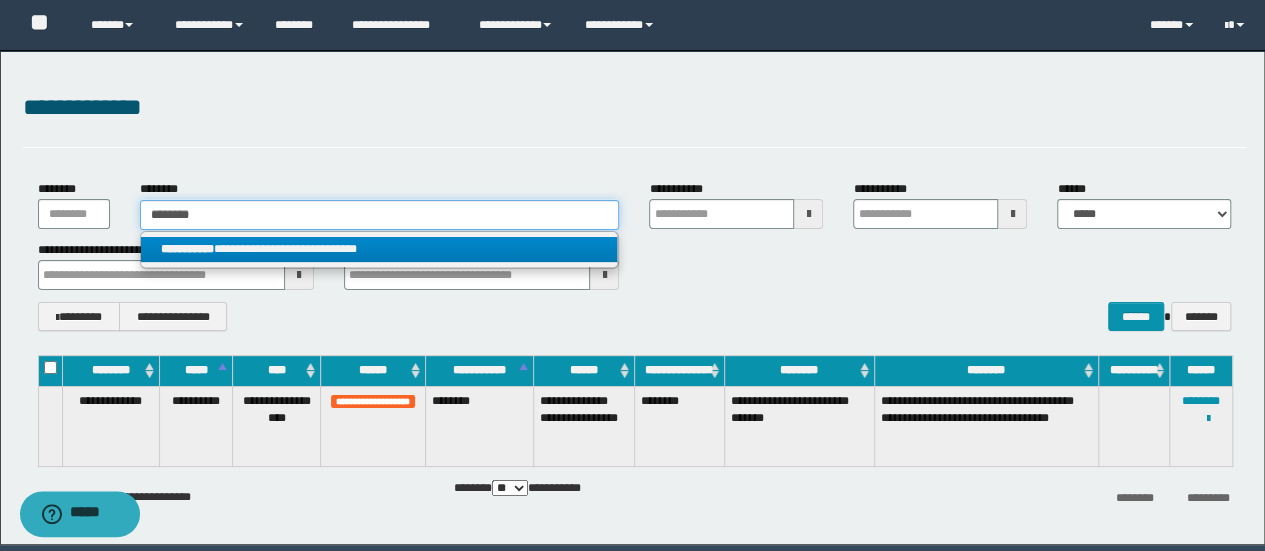 type on "********" 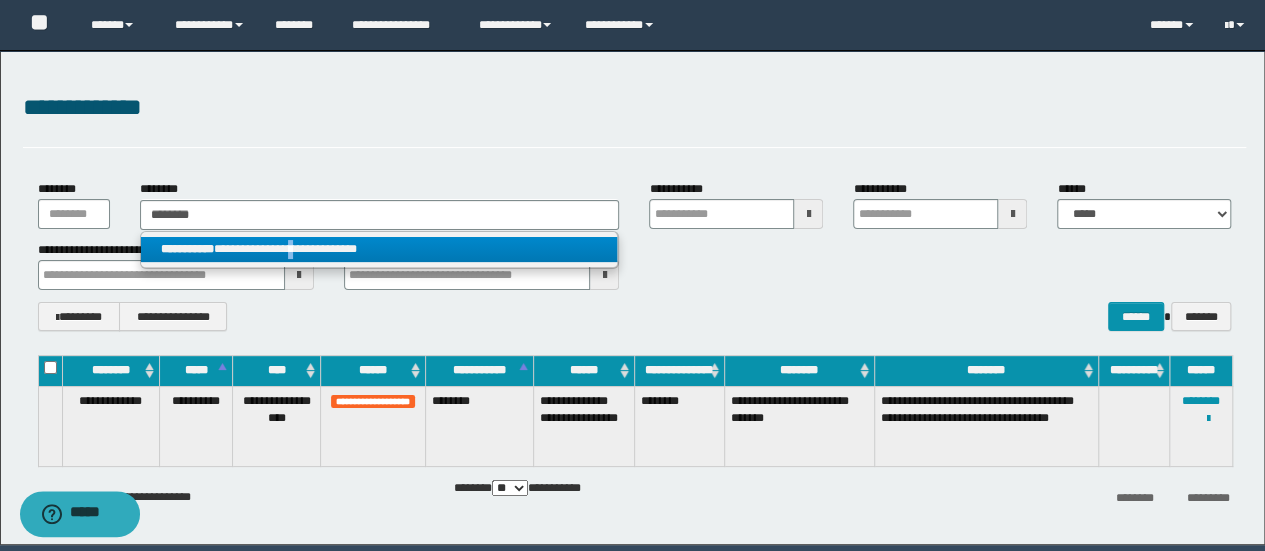 click on "**********" at bounding box center (379, 249) 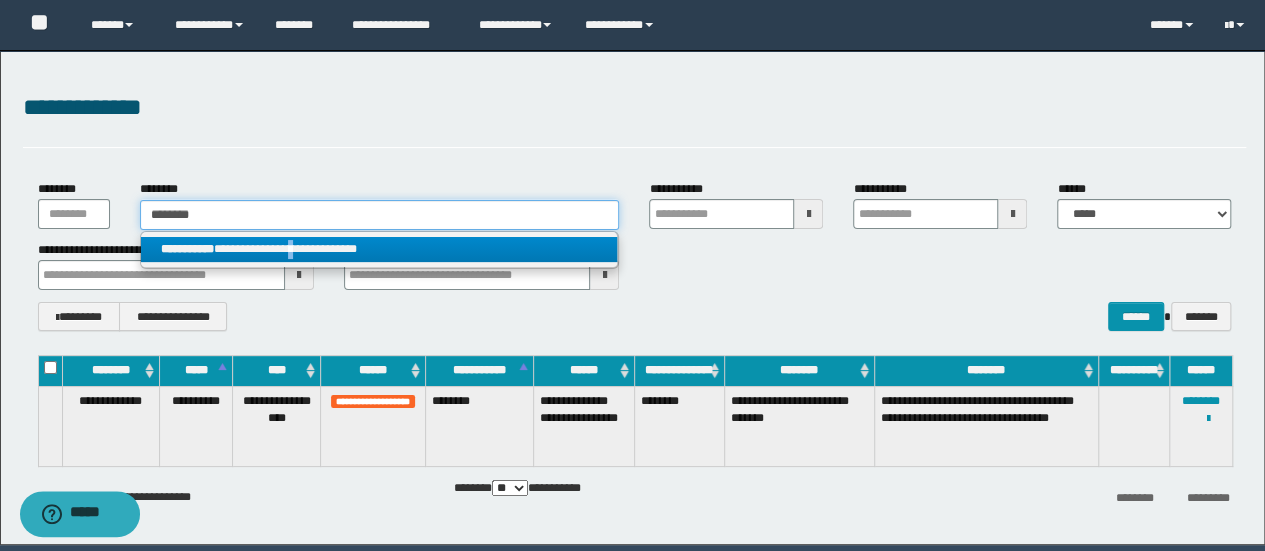 type 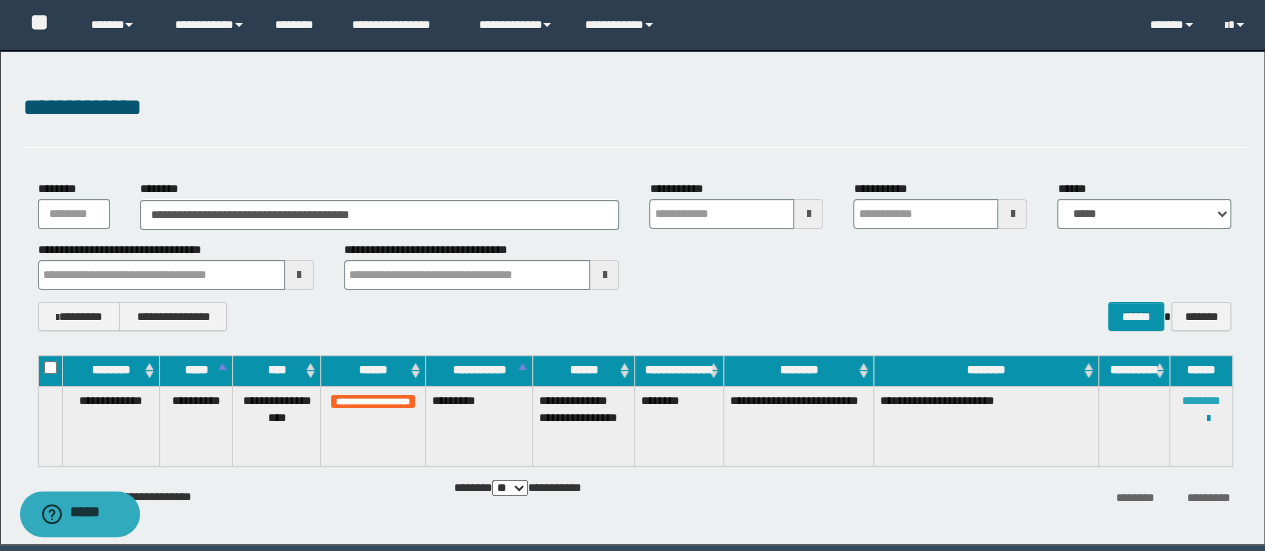 click on "********" at bounding box center [1201, 401] 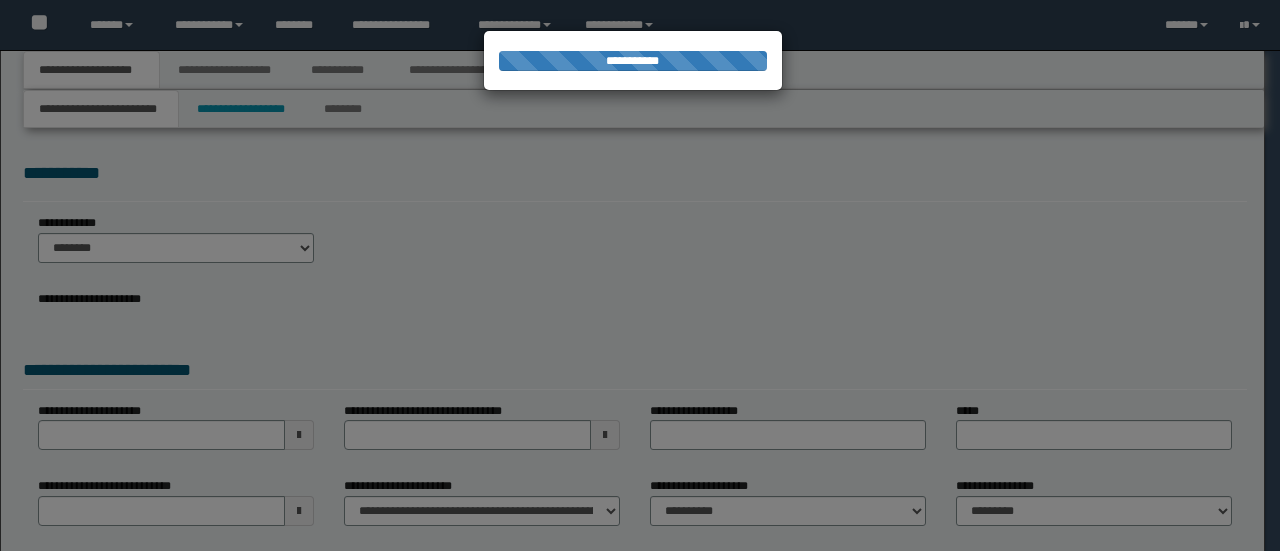 scroll, scrollTop: 0, scrollLeft: 0, axis: both 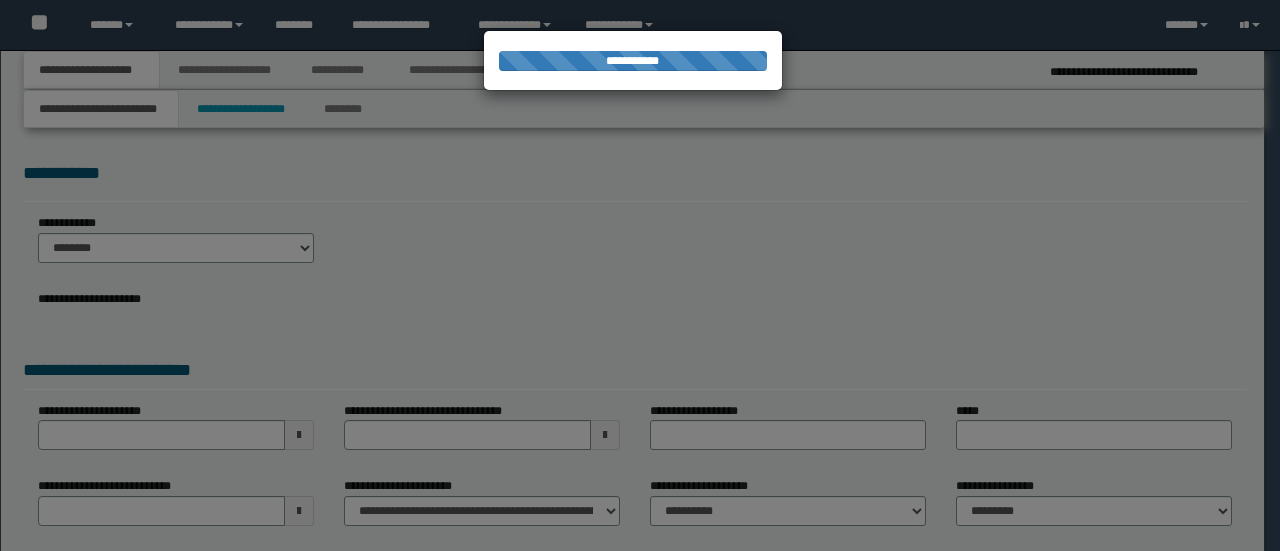 select on "*" 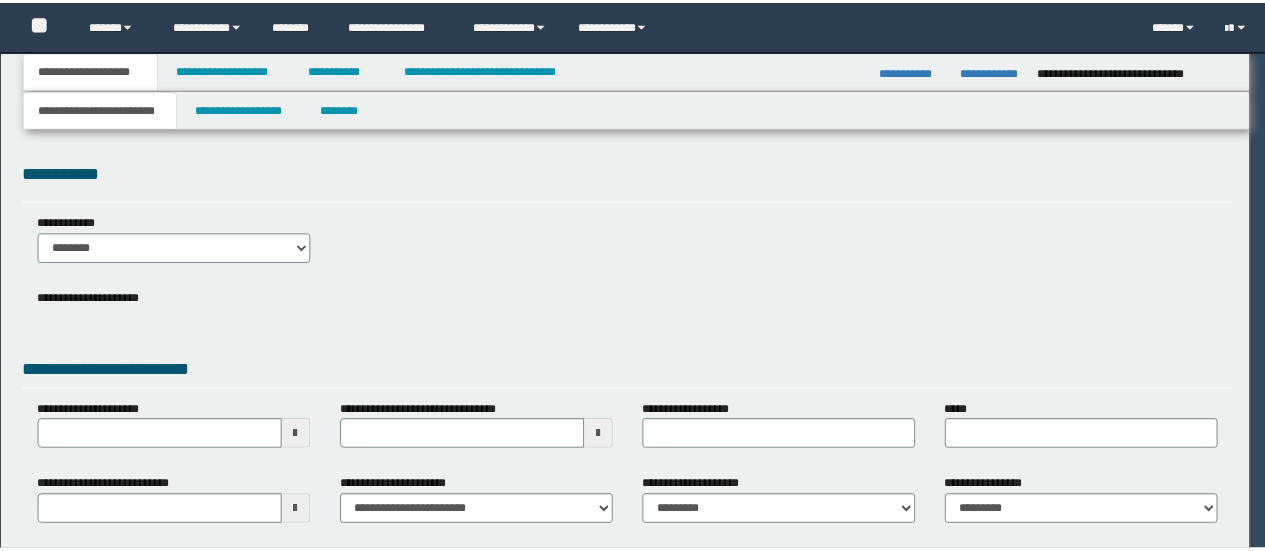 scroll, scrollTop: 0, scrollLeft: 0, axis: both 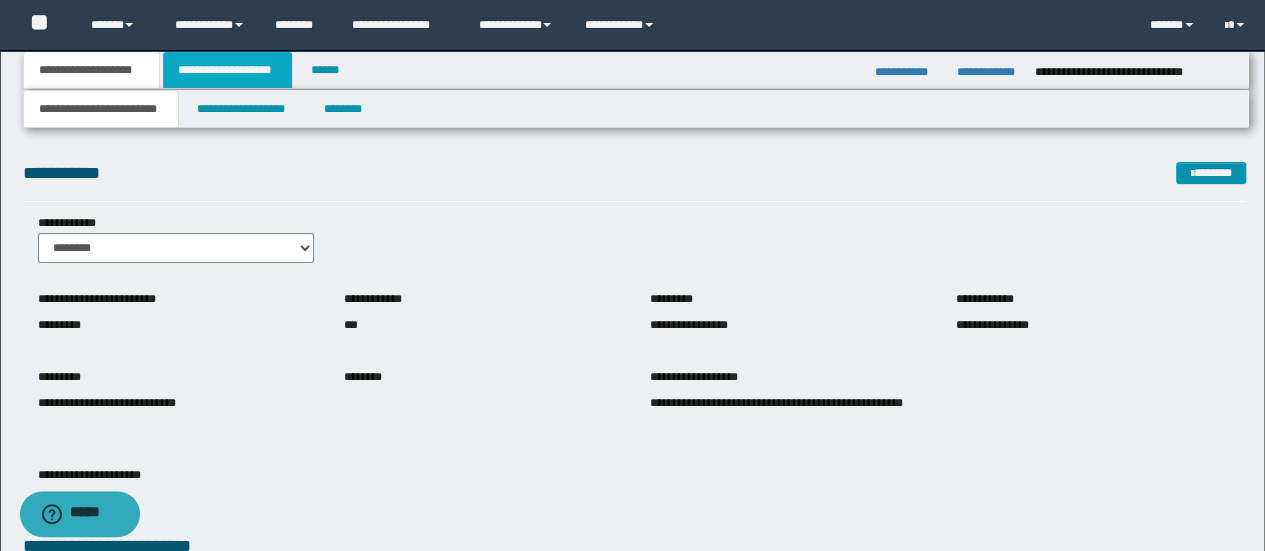 click on "**********" at bounding box center (227, 70) 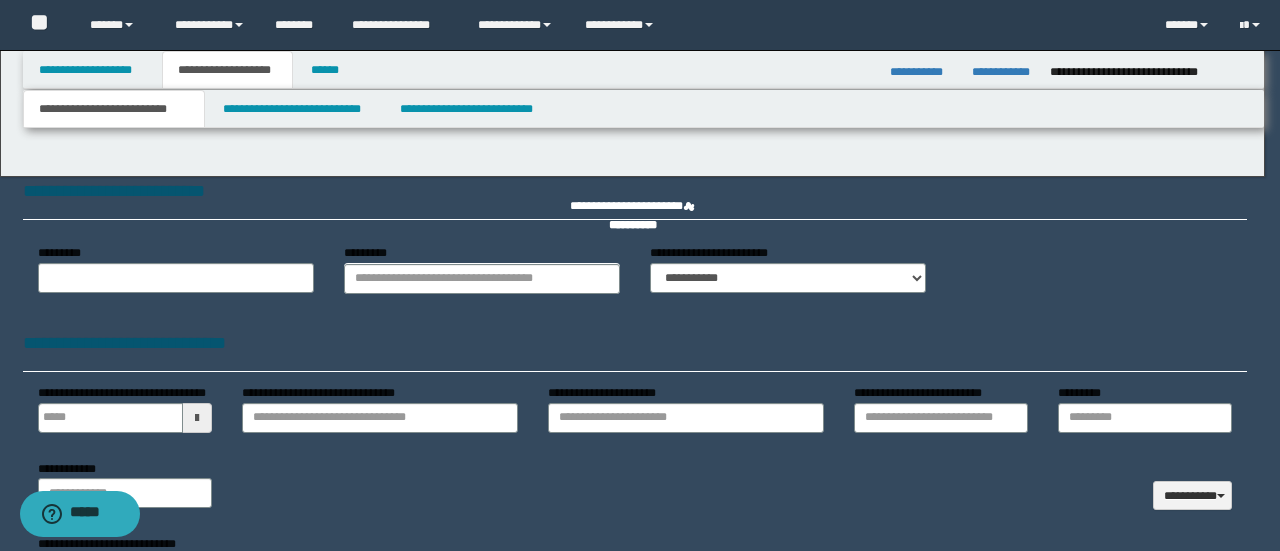 type 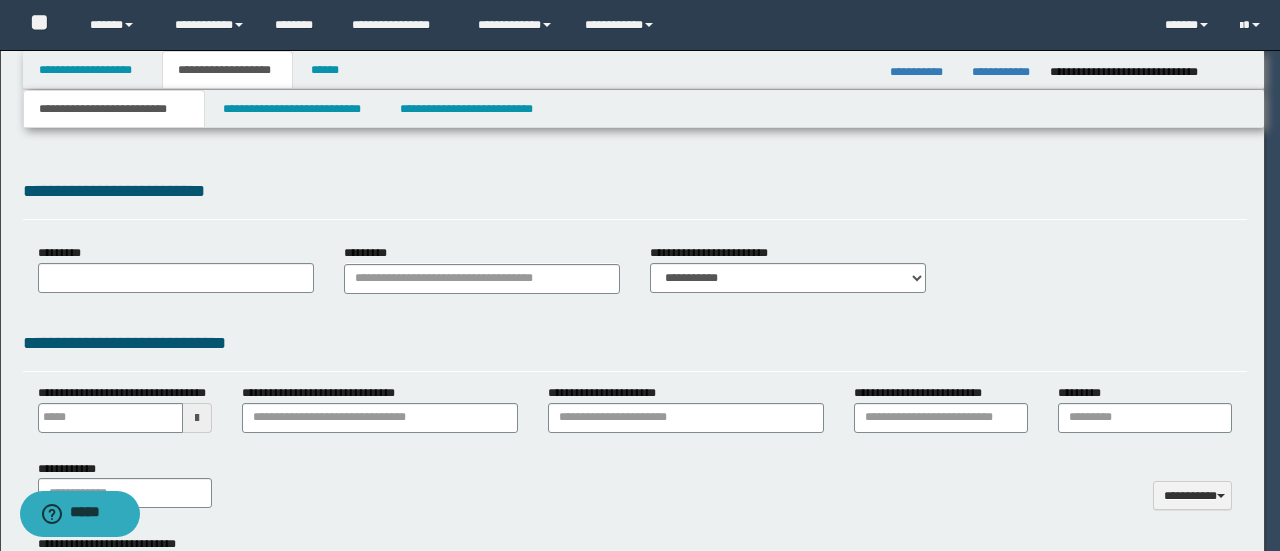scroll, scrollTop: 0, scrollLeft: 0, axis: both 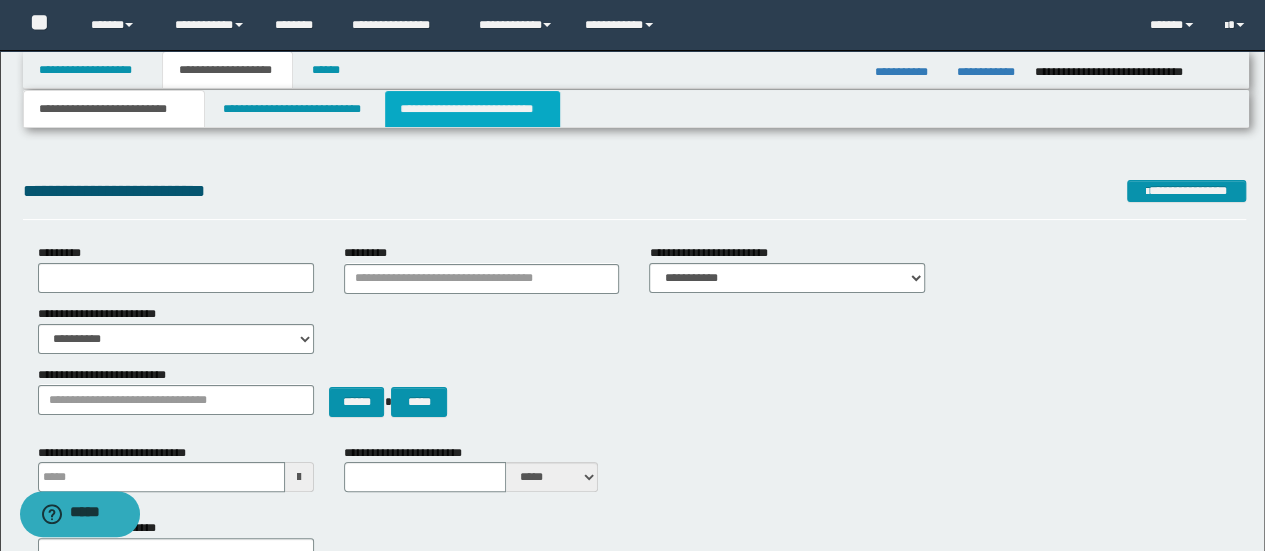 click on "**********" at bounding box center [472, 109] 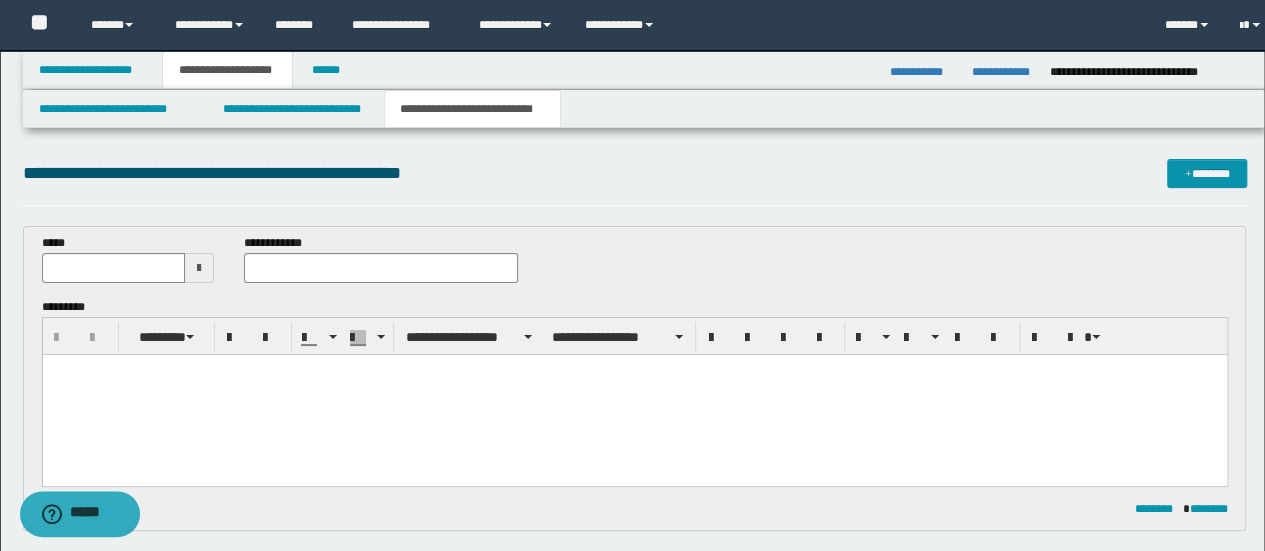 scroll, scrollTop: 0, scrollLeft: 0, axis: both 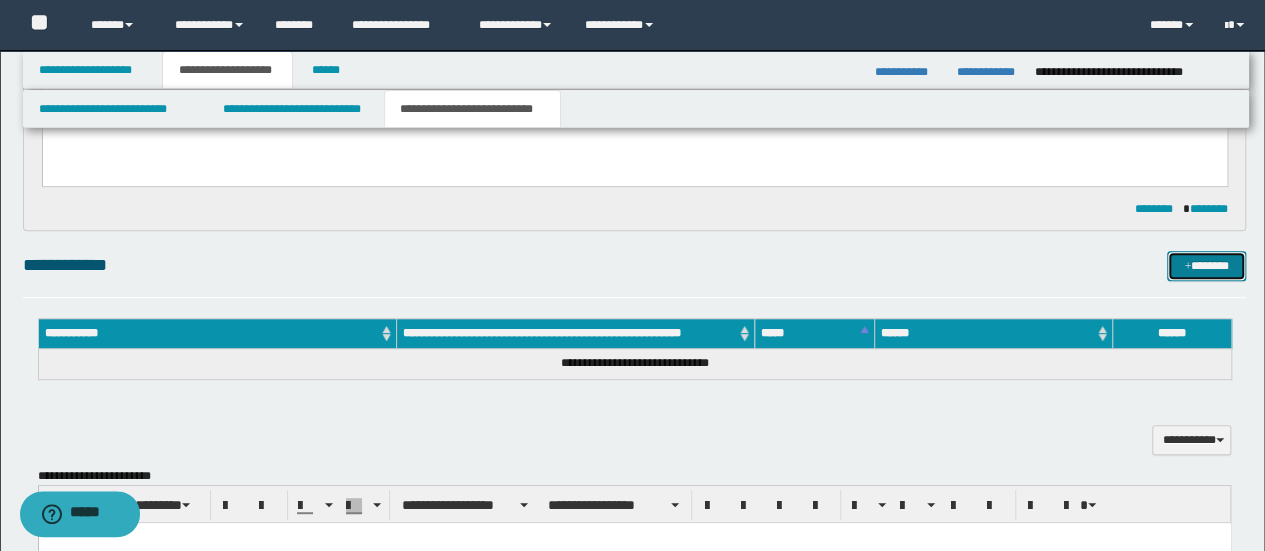 click on "*******" at bounding box center (1206, 265) 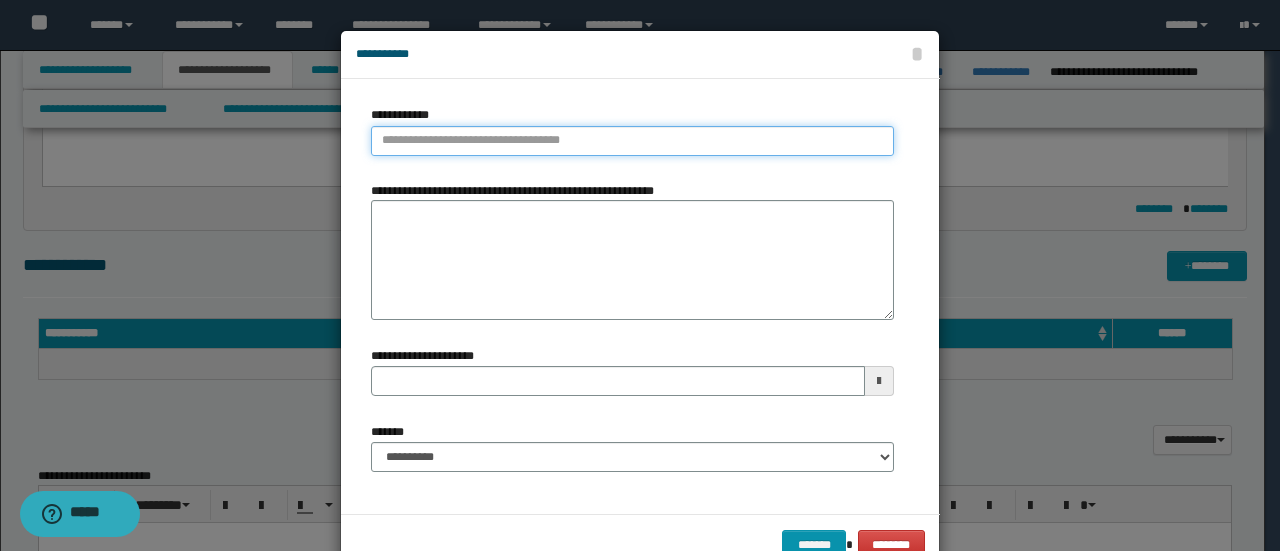 click on "**********" at bounding box center (632, 141) 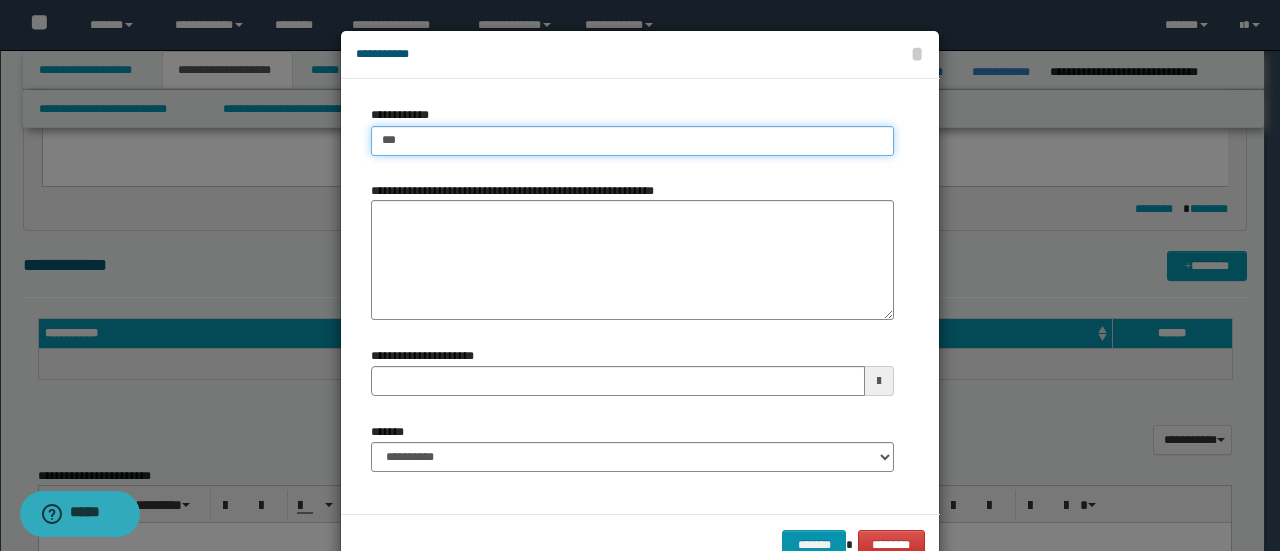 type on "****" 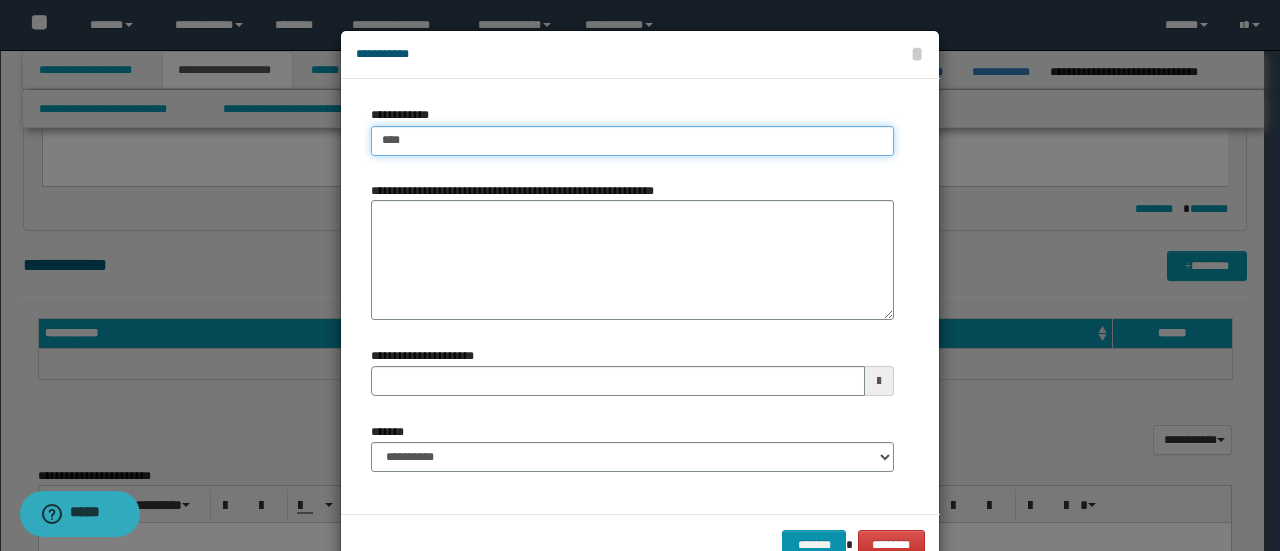 type on "****" 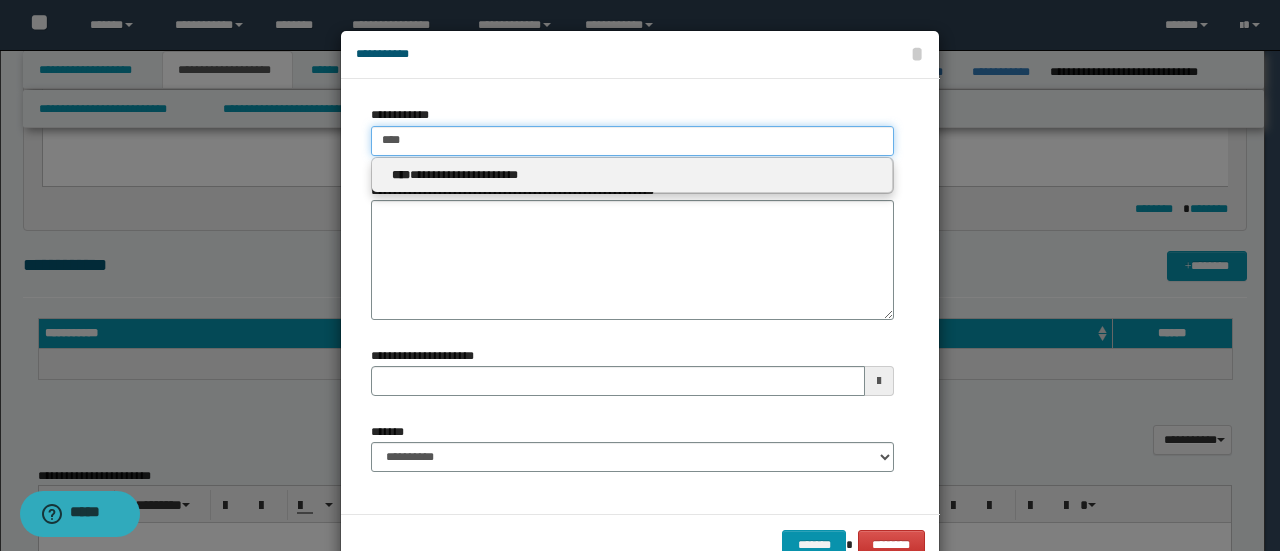type 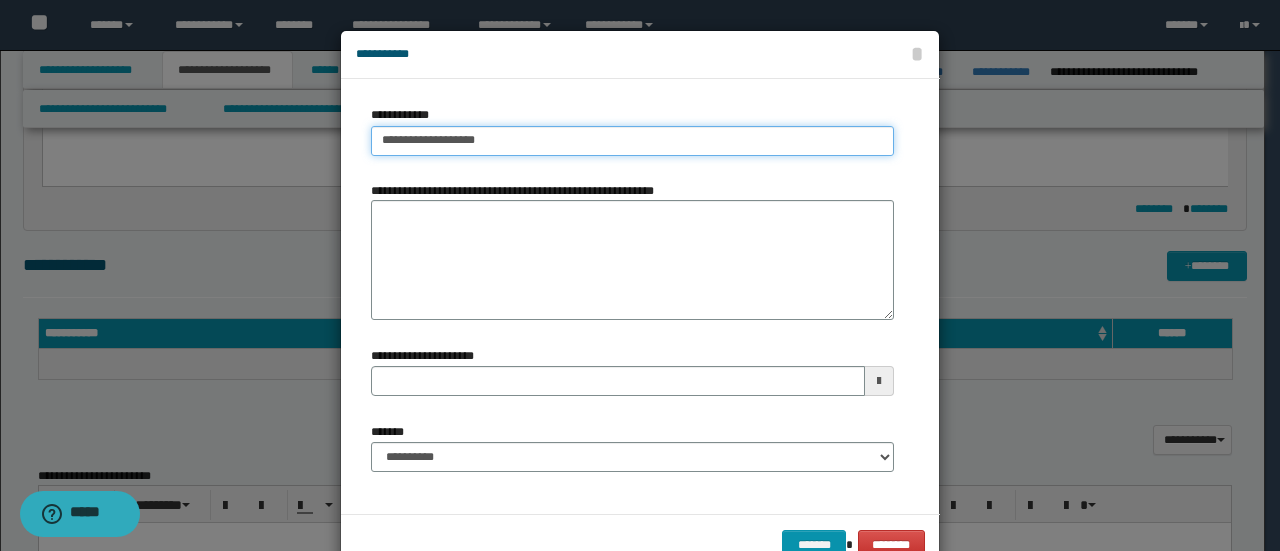 type on "**********" 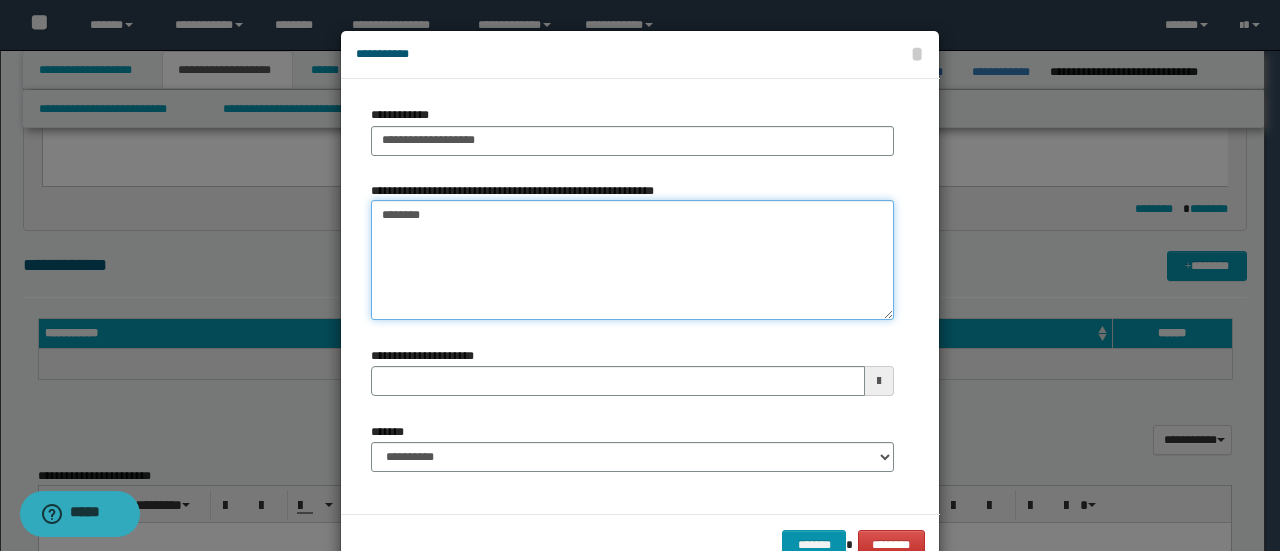 type on "*********" 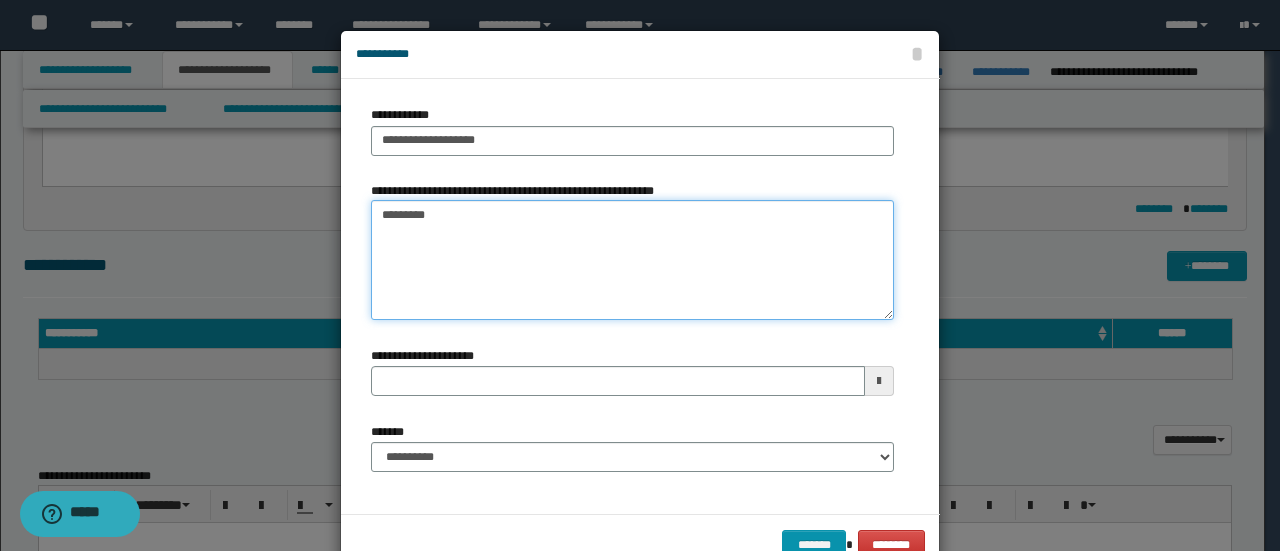 type 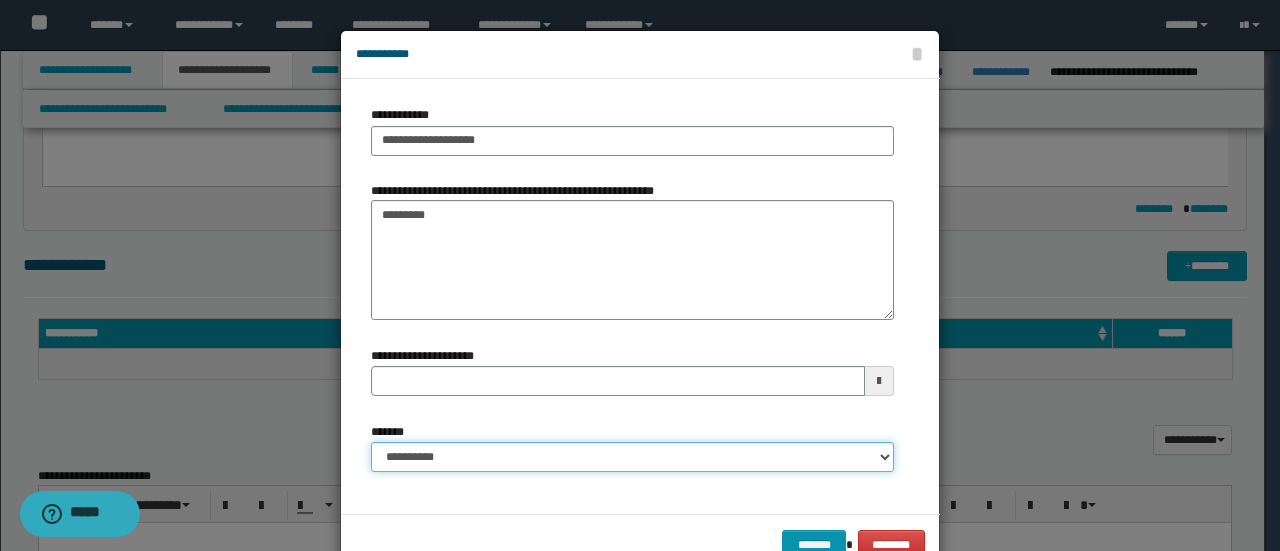 click on "**********" at bounding box center (632, 457) 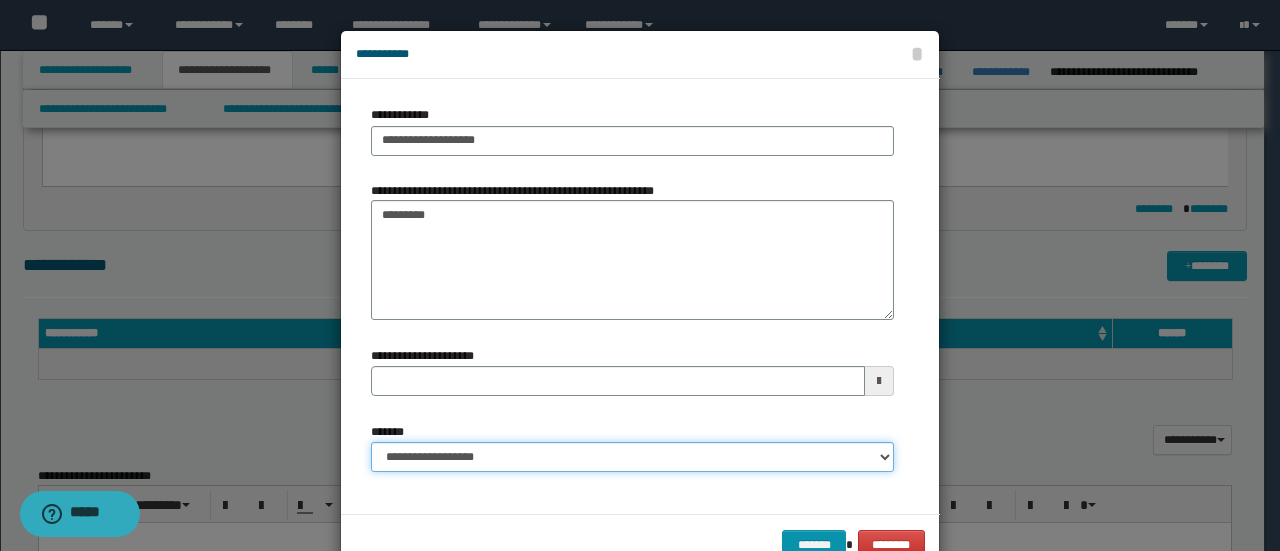 click on "**********" at bounding box center [632, 457] 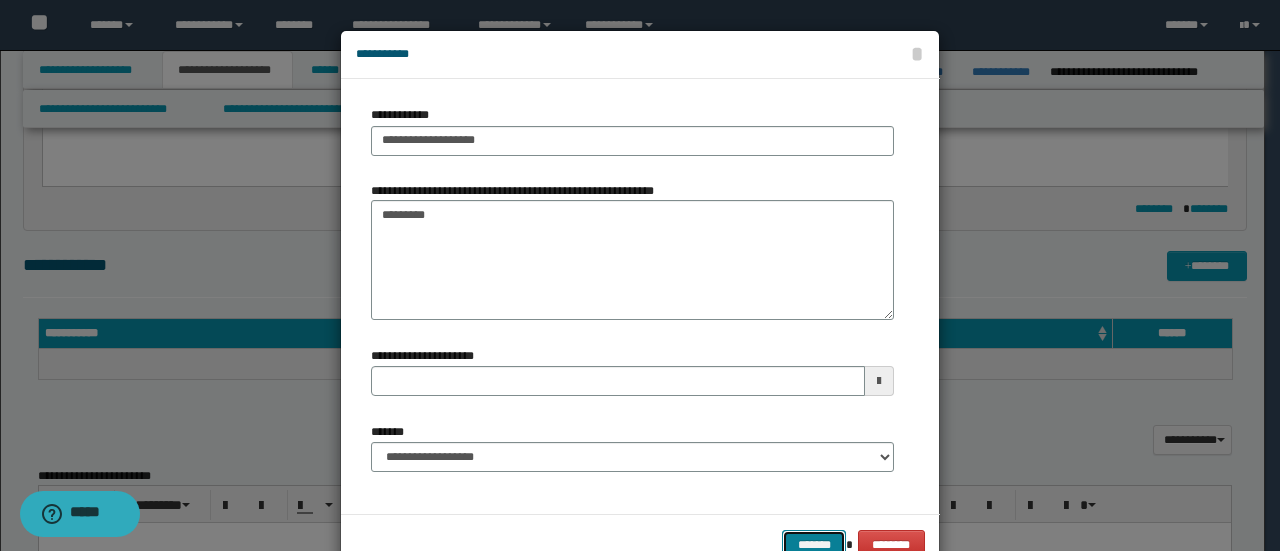 click on "*******" at bounding box center [814, 544] 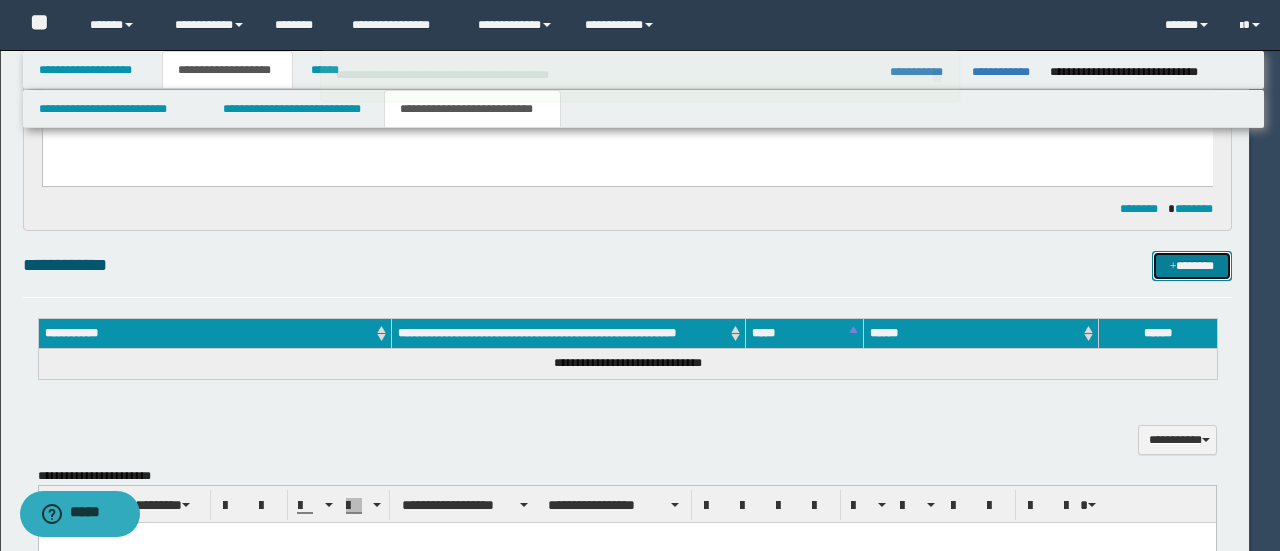 type 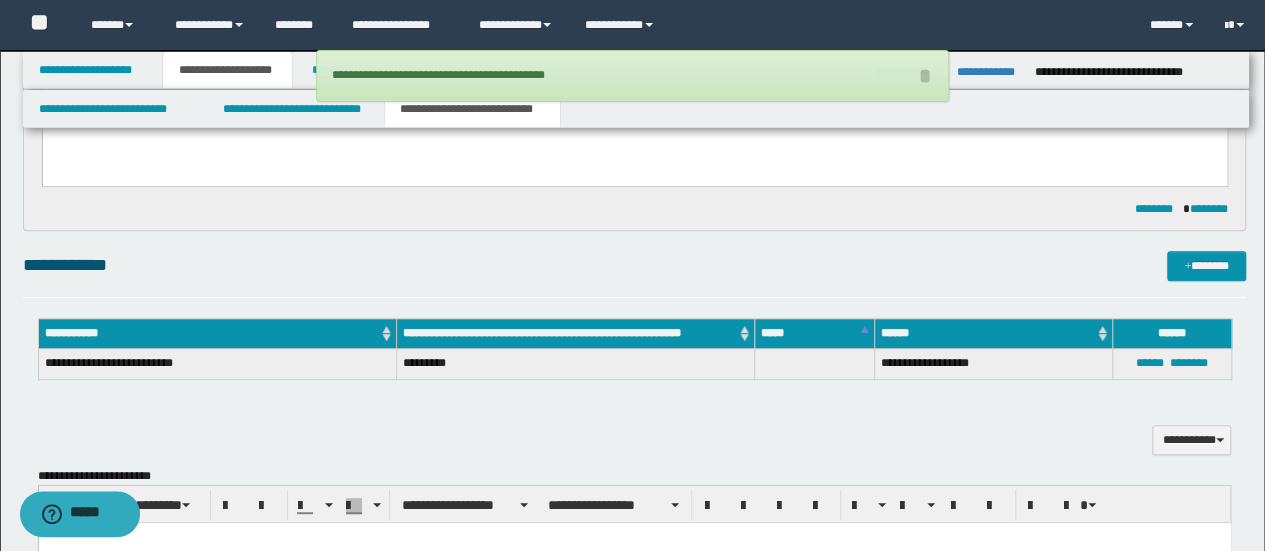 click on "**********" at bounding box center (635, 477) 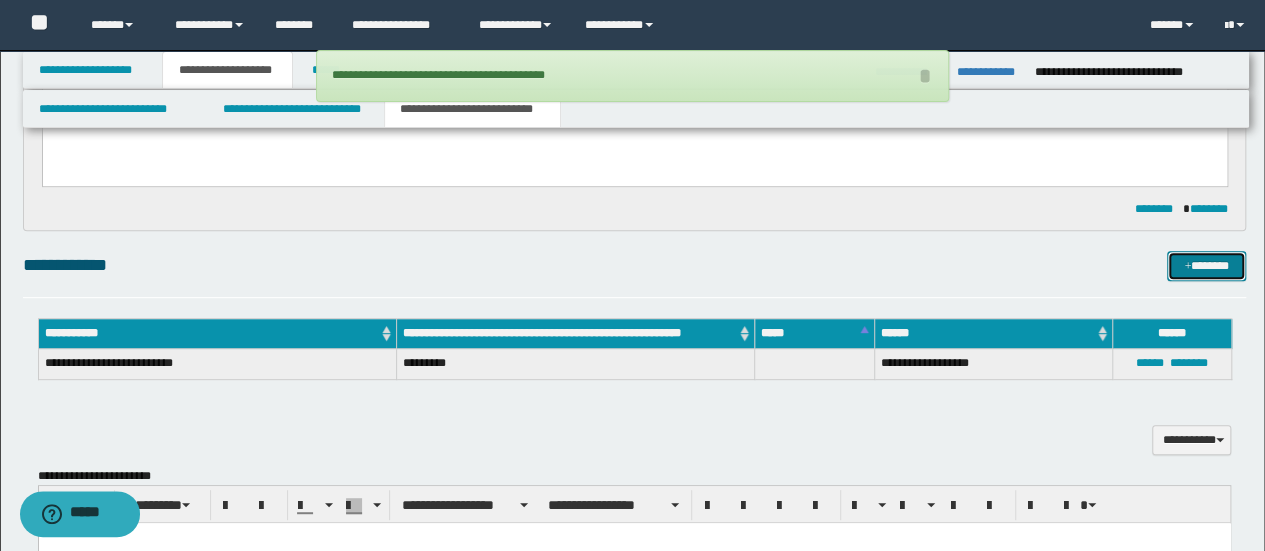 click on "*******" at bounding box center [1206, 265] 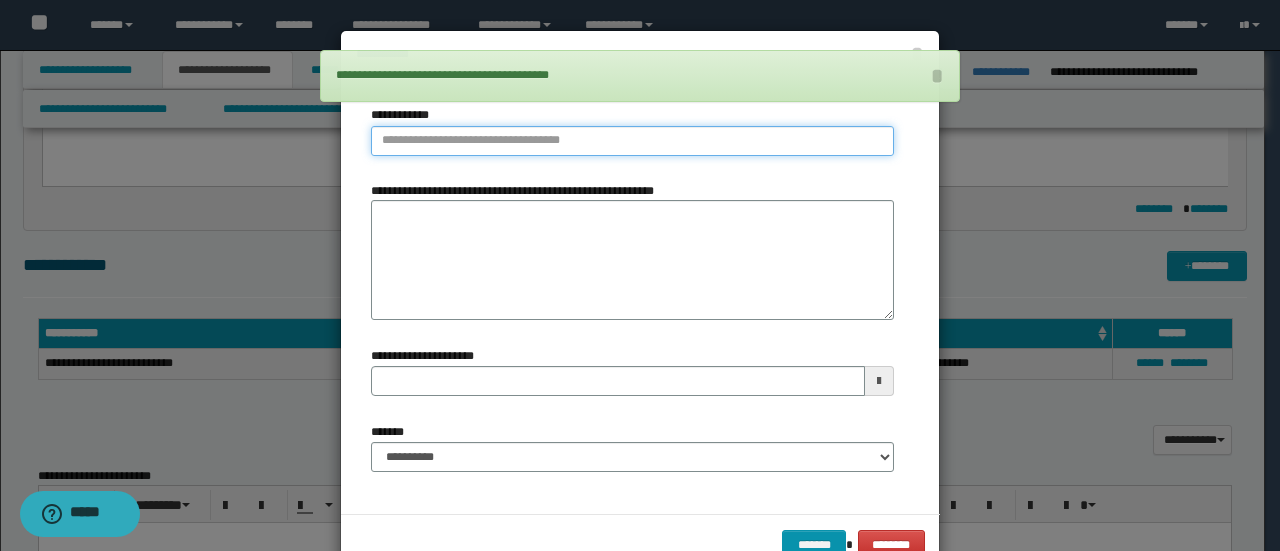 type on "**********" 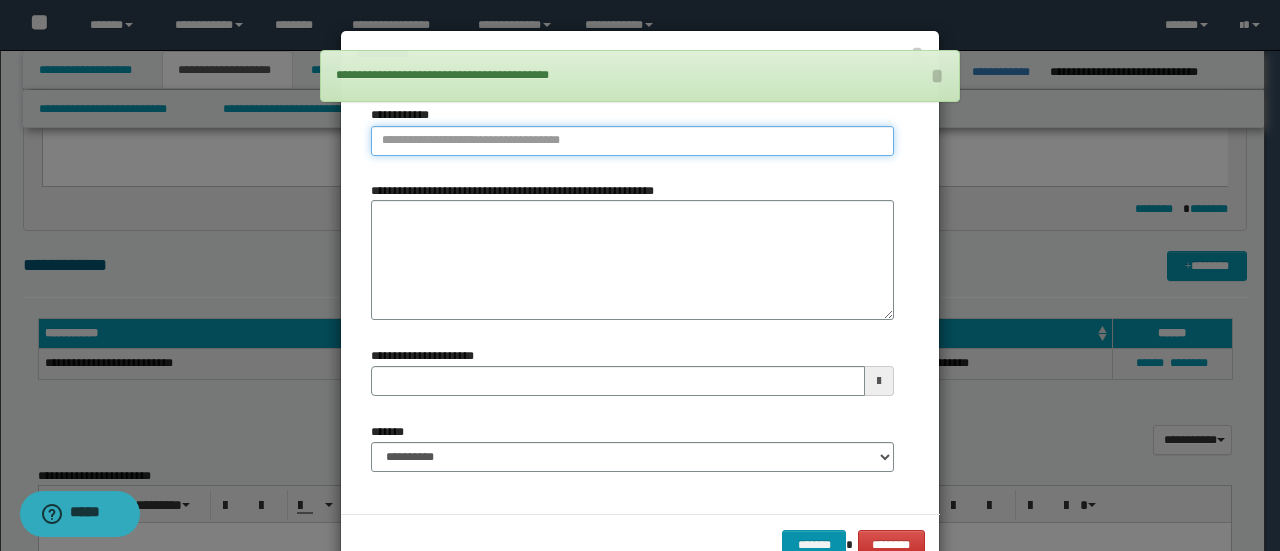 click on "**********" at bounding box center (632, 141) 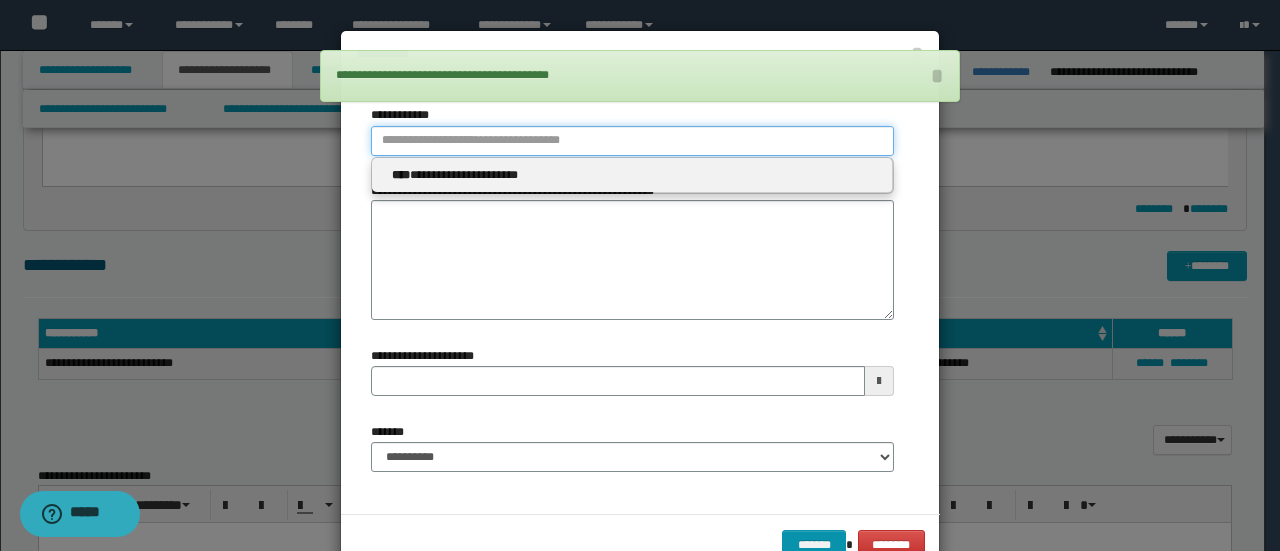 type 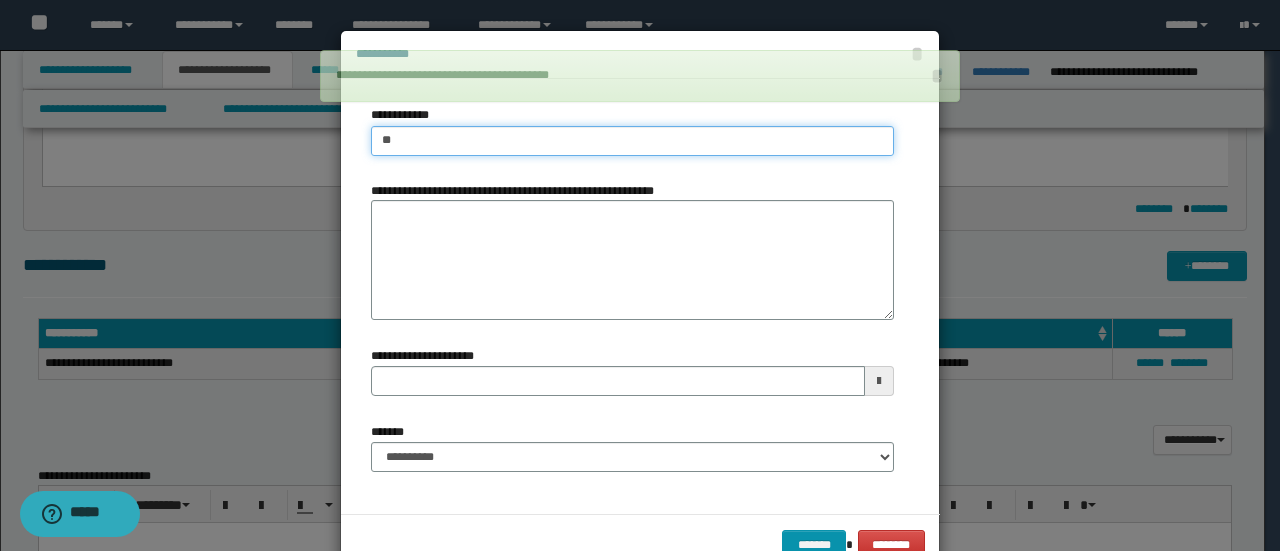type on "***" 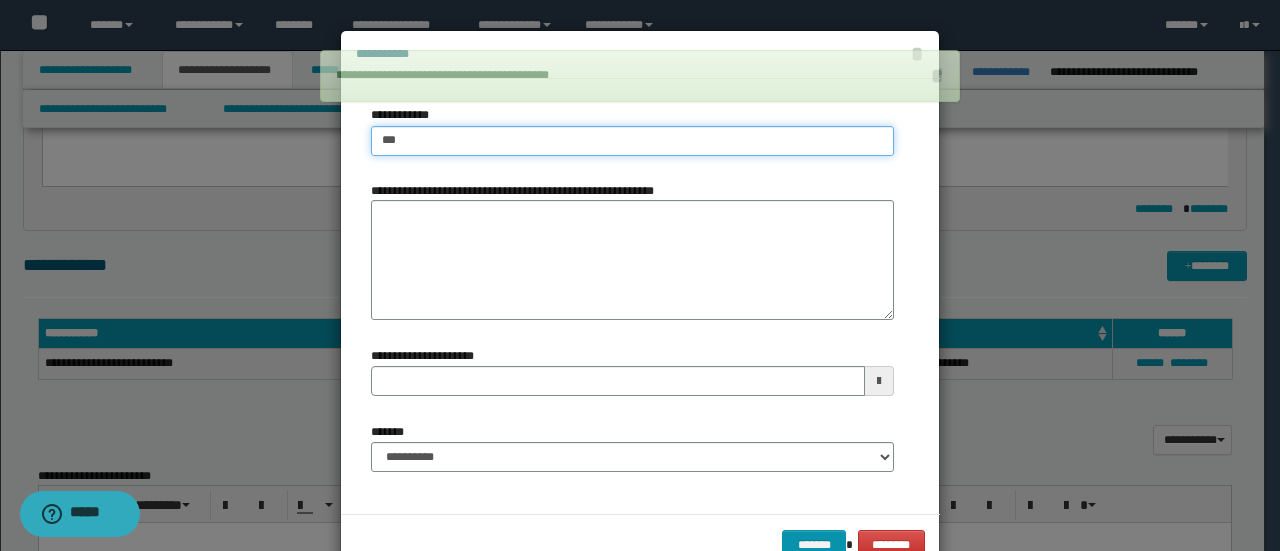 type on "***" 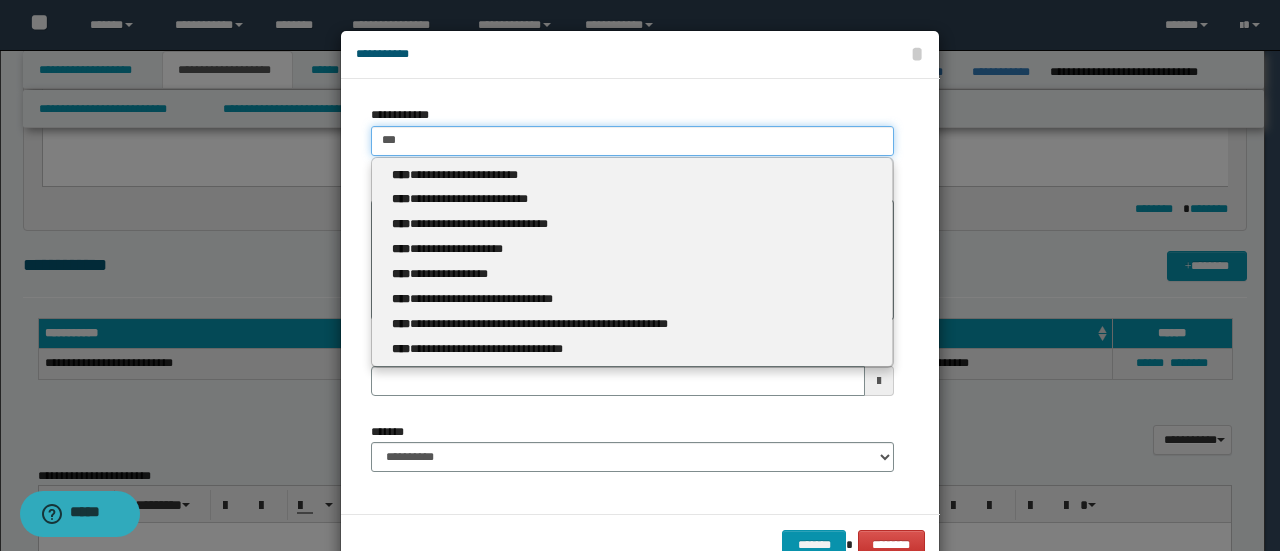 type 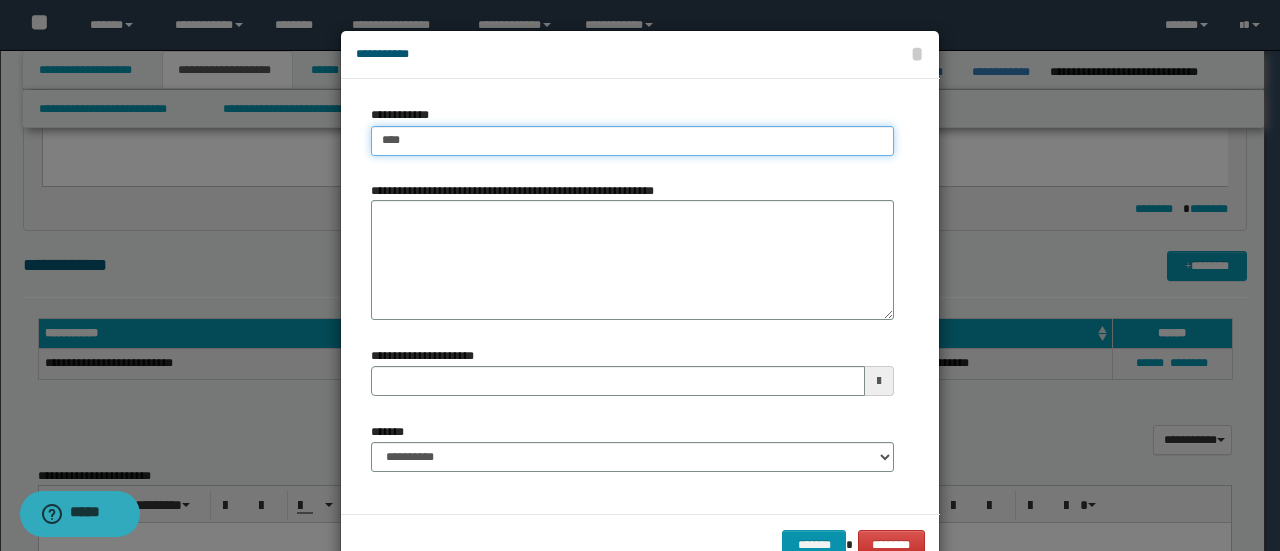 type on "****" 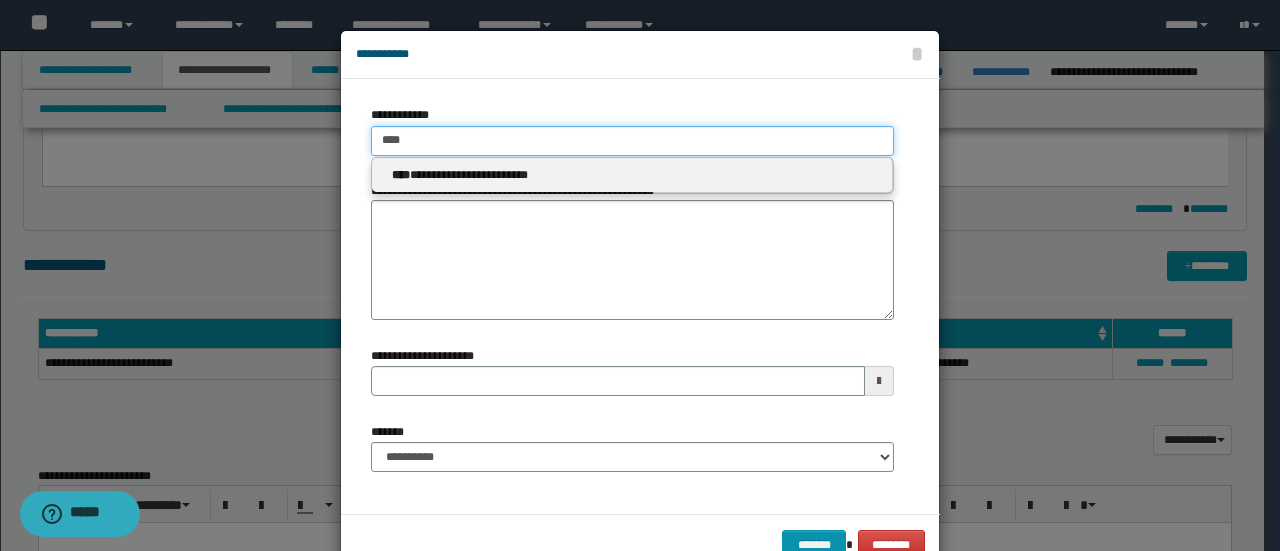 type 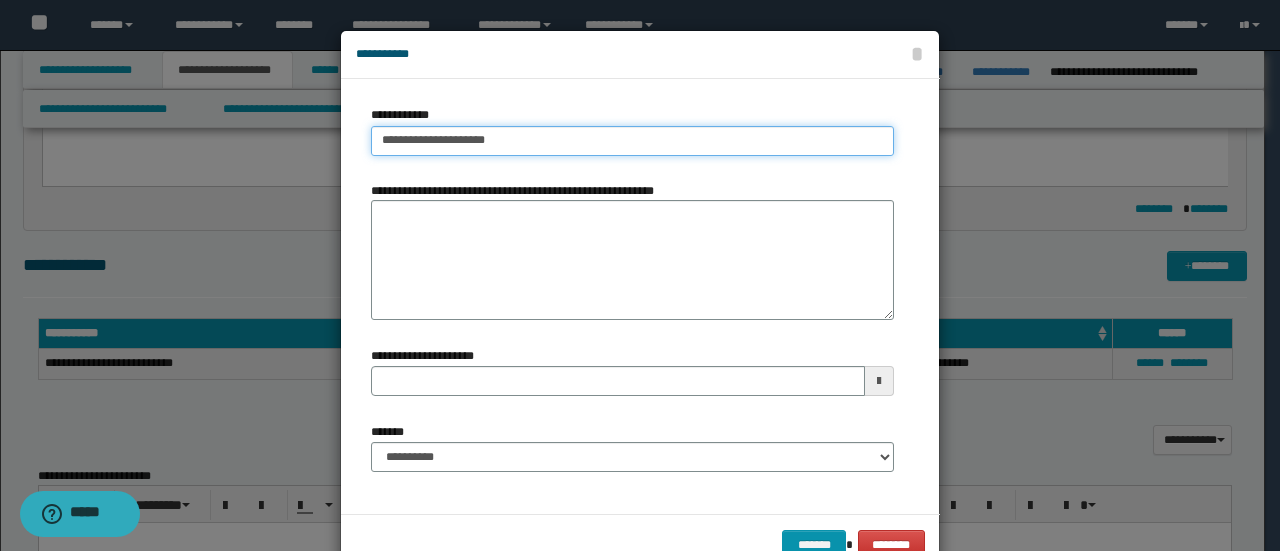 type on "**********" 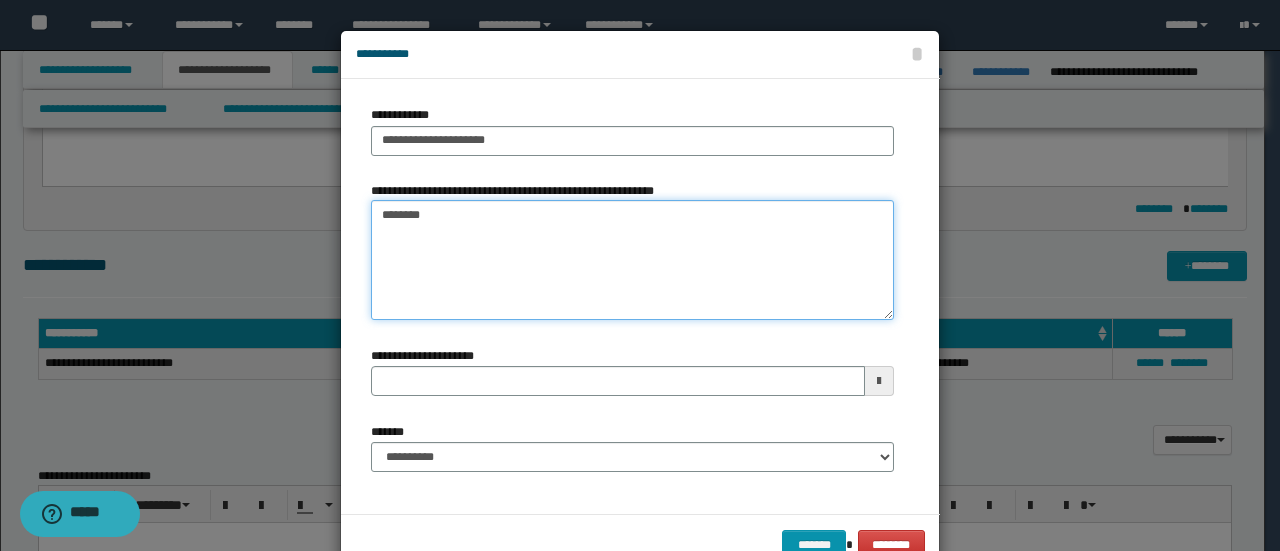type on "*********" 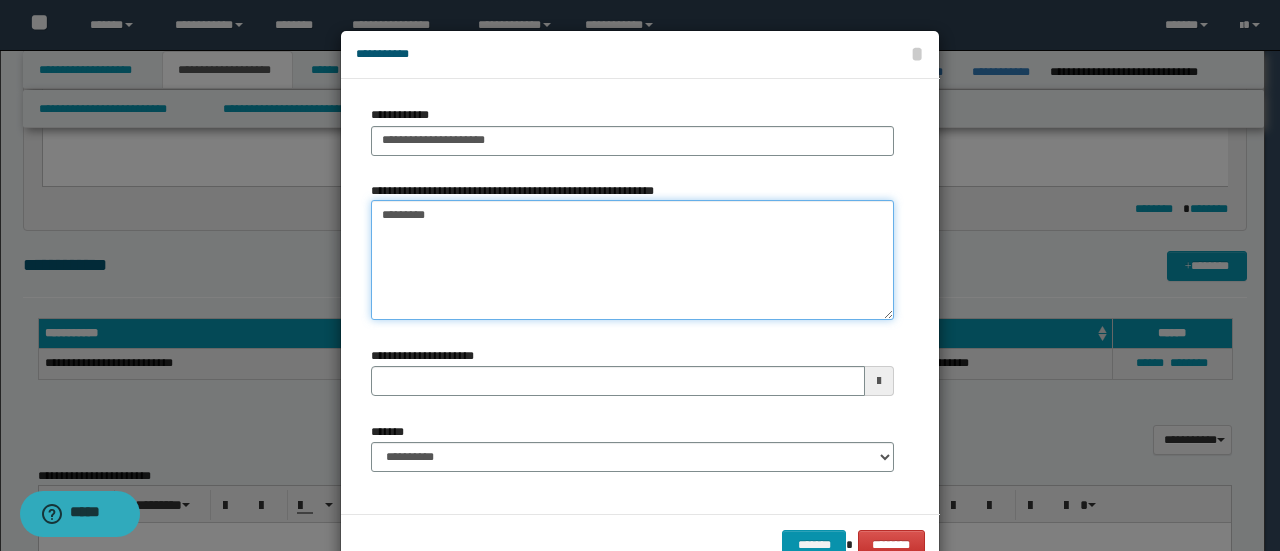 type 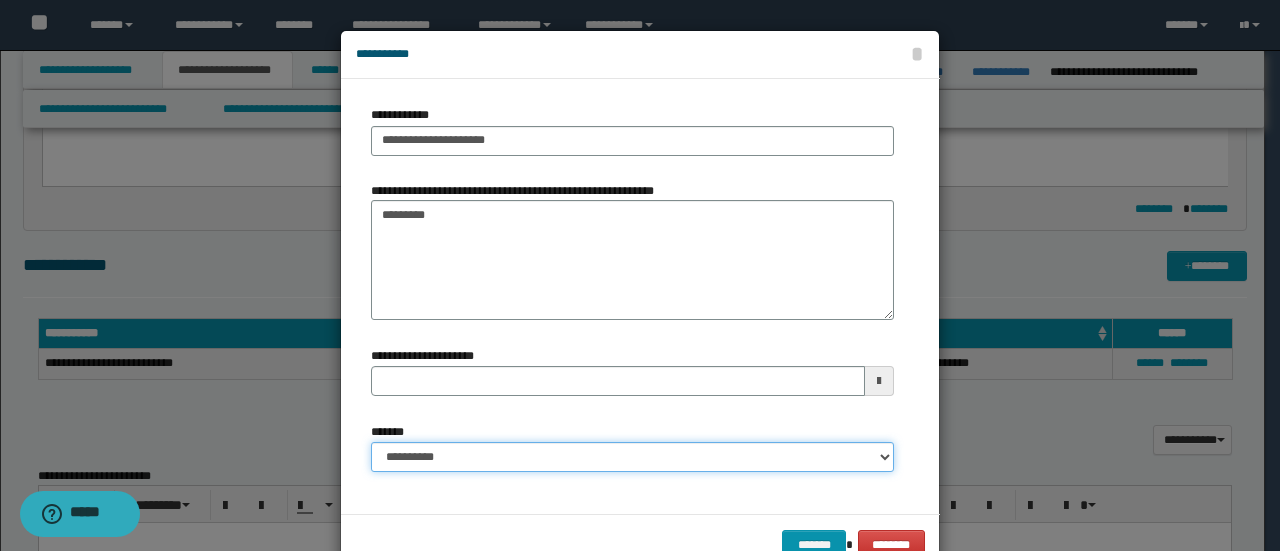 click on "**********" at bounding box center (632, 457) 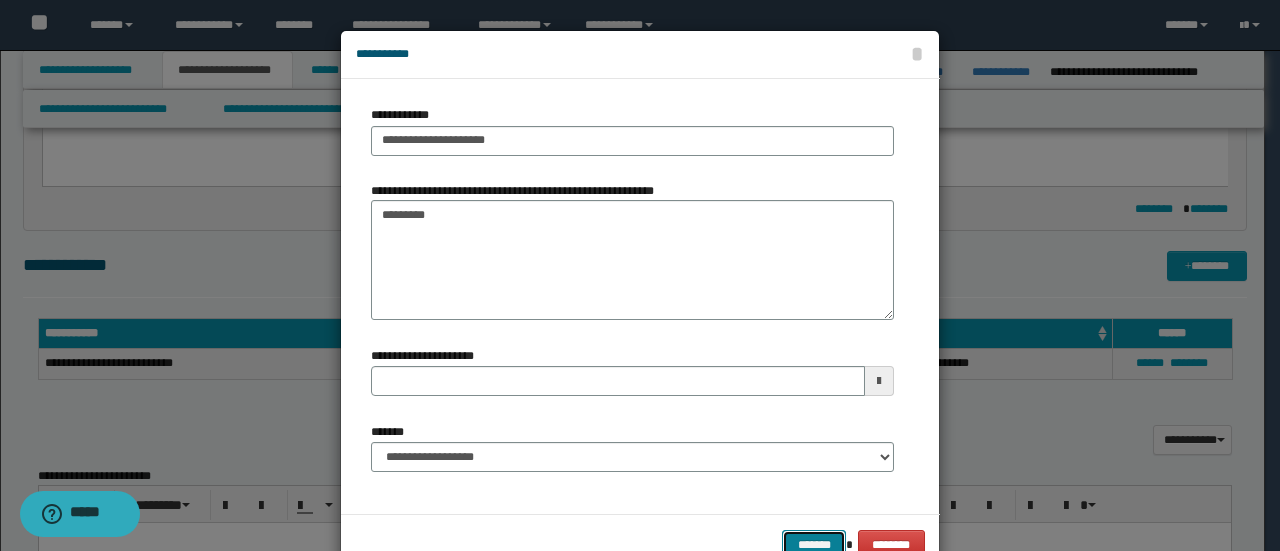 click on "*******" at bounding box center [814, 544] 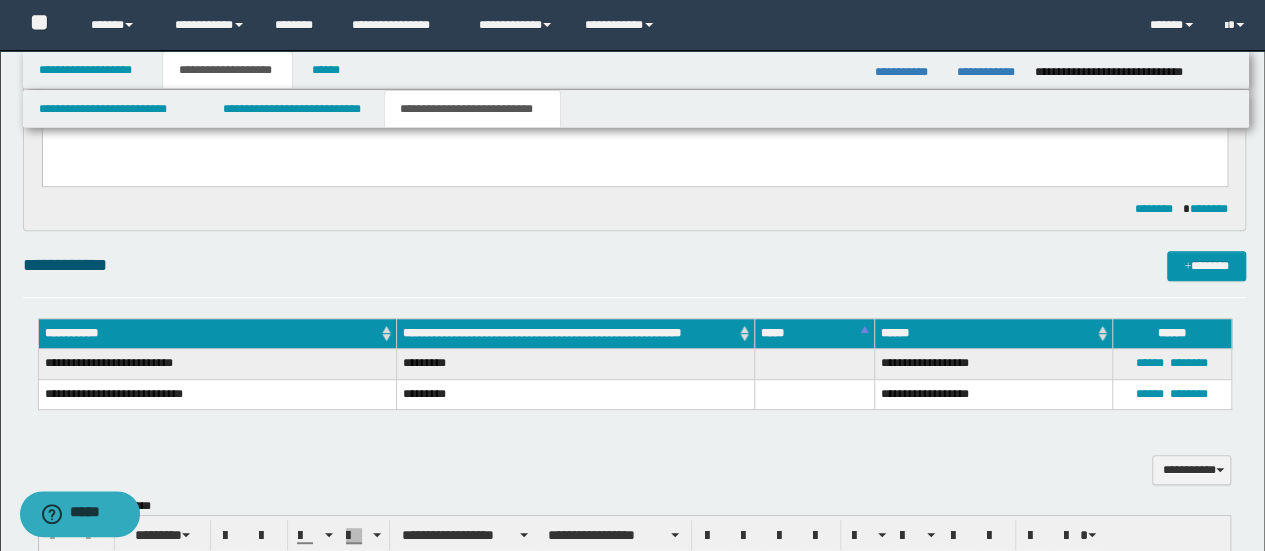 click on "**********" at bounding box center (635, 274) 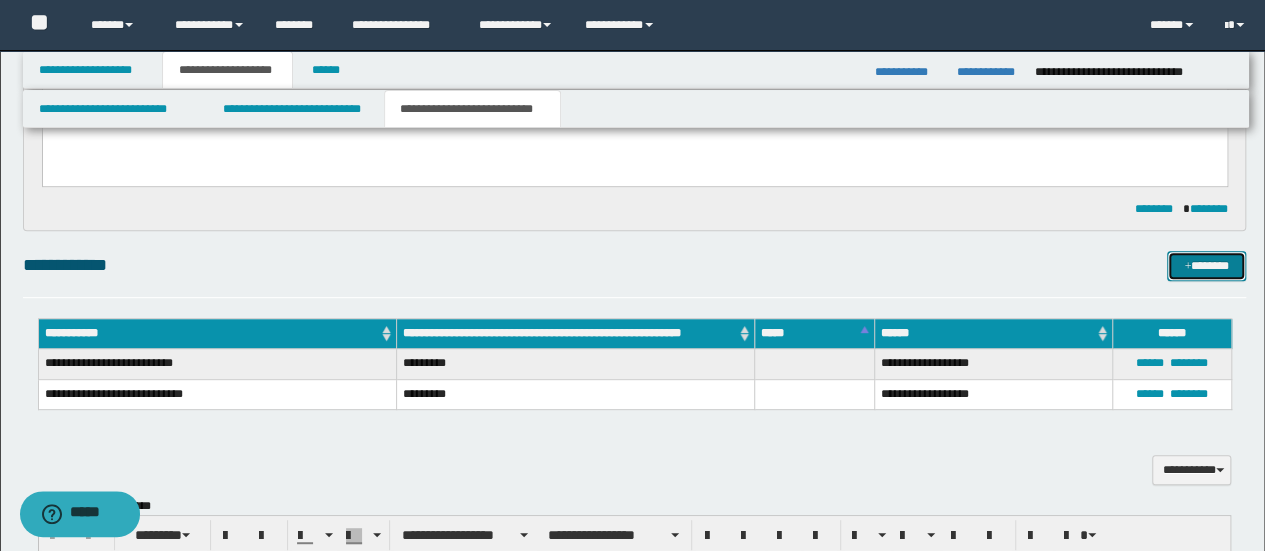 drag, startPoint x: 1212, startPoint y: 263, endPoint x: 1201, endPoint y: 261, distance: 11.18034 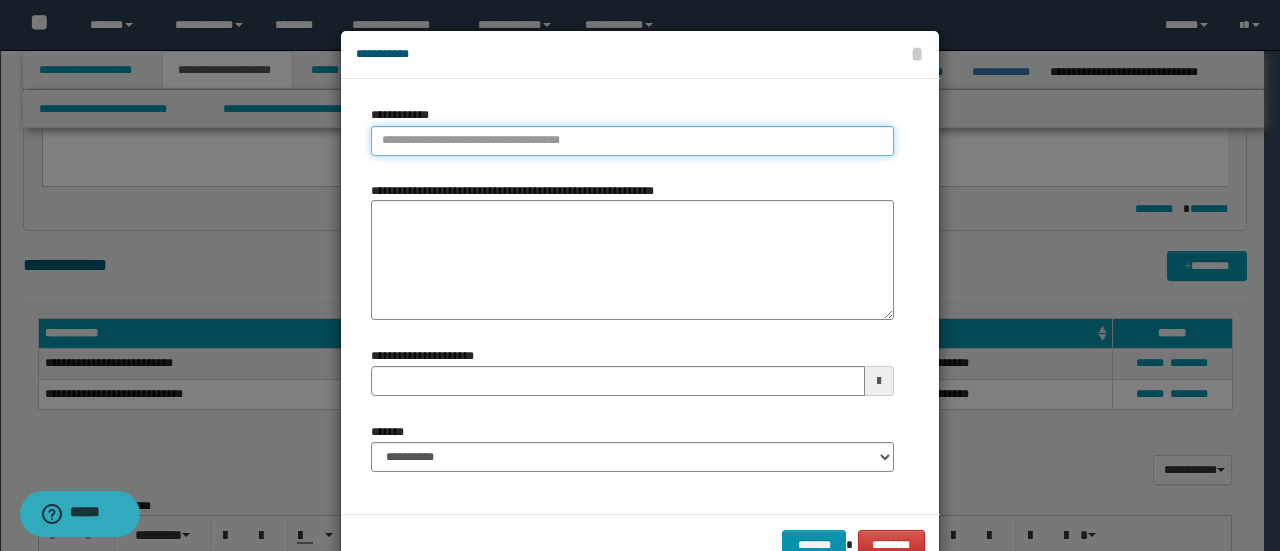 type on "**********" 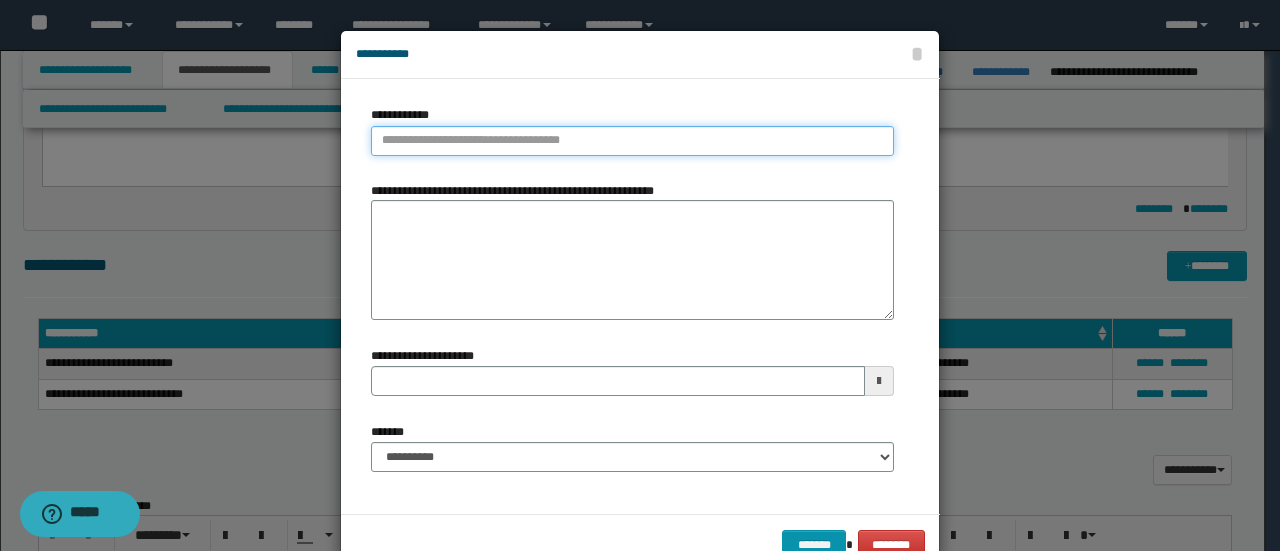 click on "**********" at bounding box center (632, 141) 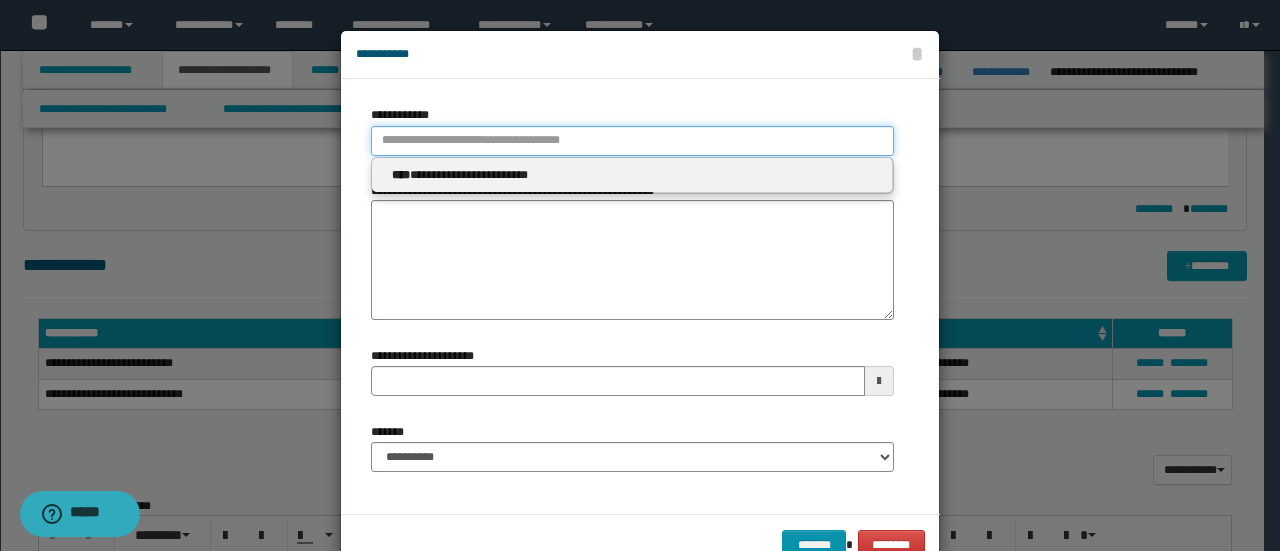 type 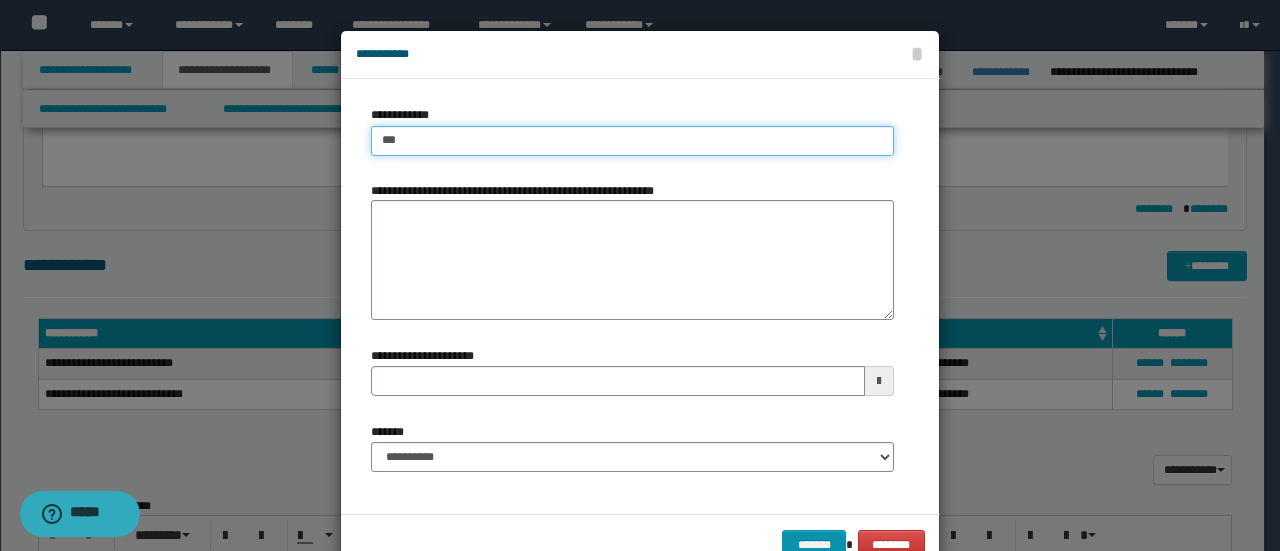 type on "****" 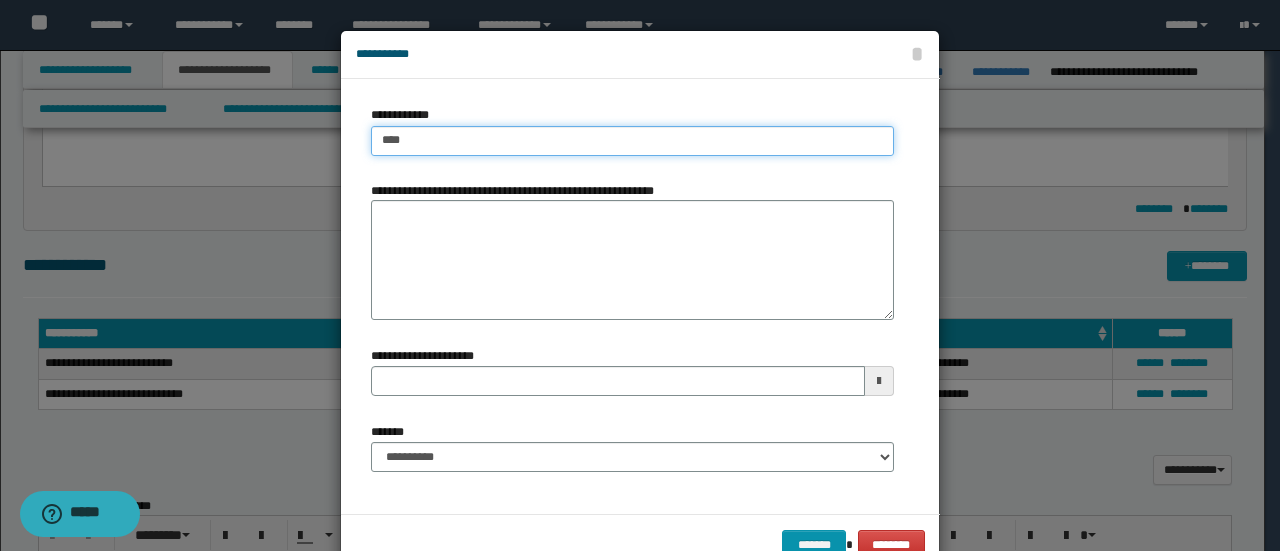 type on "****" 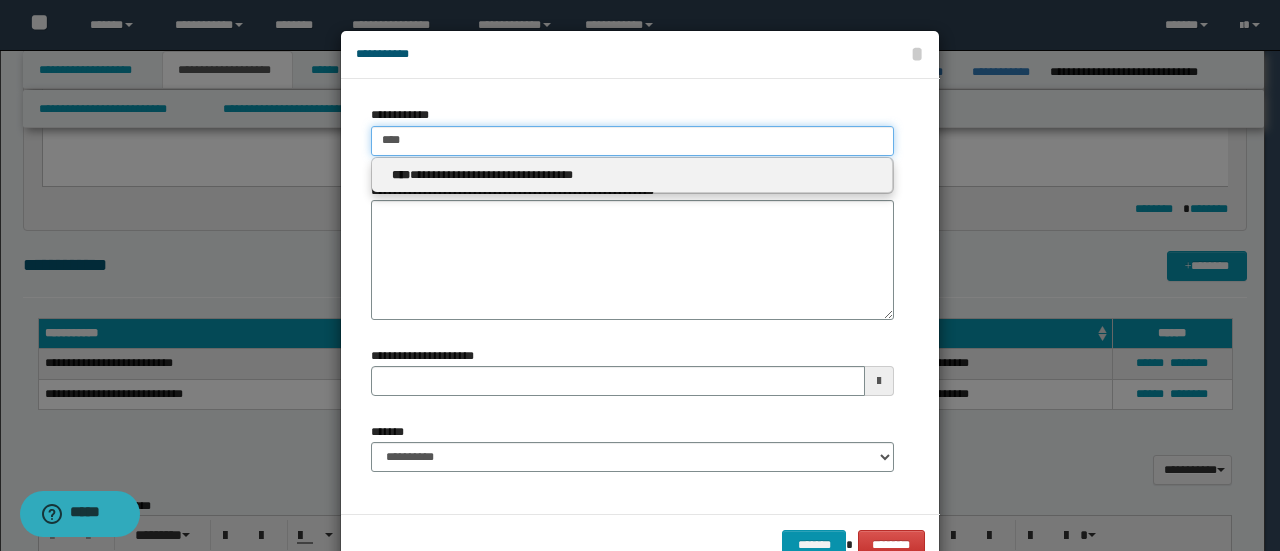 type 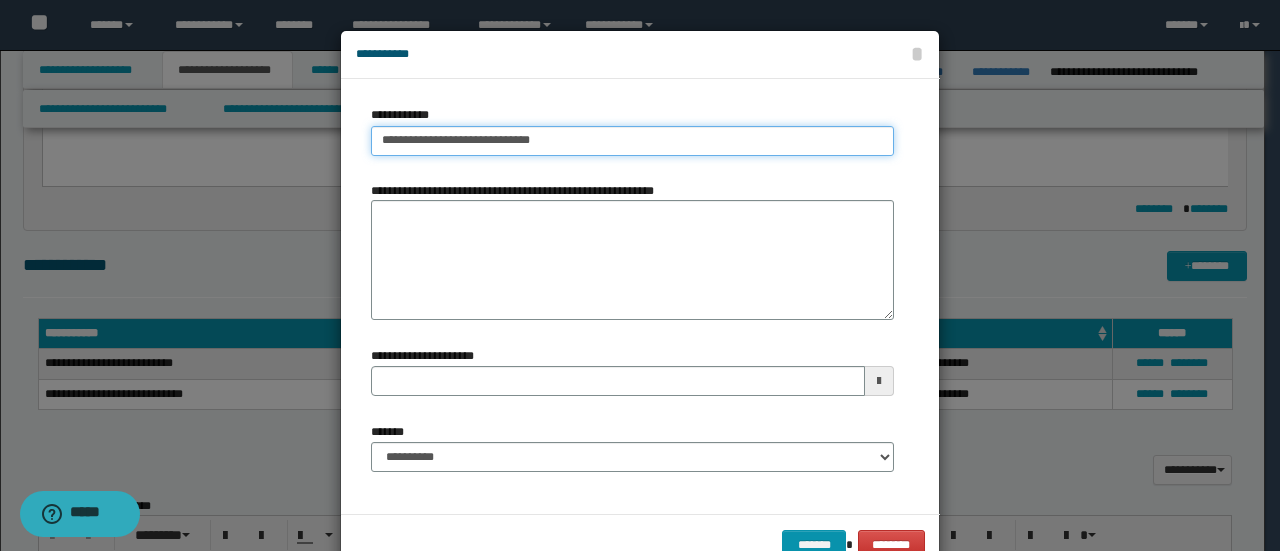 type on "**********" 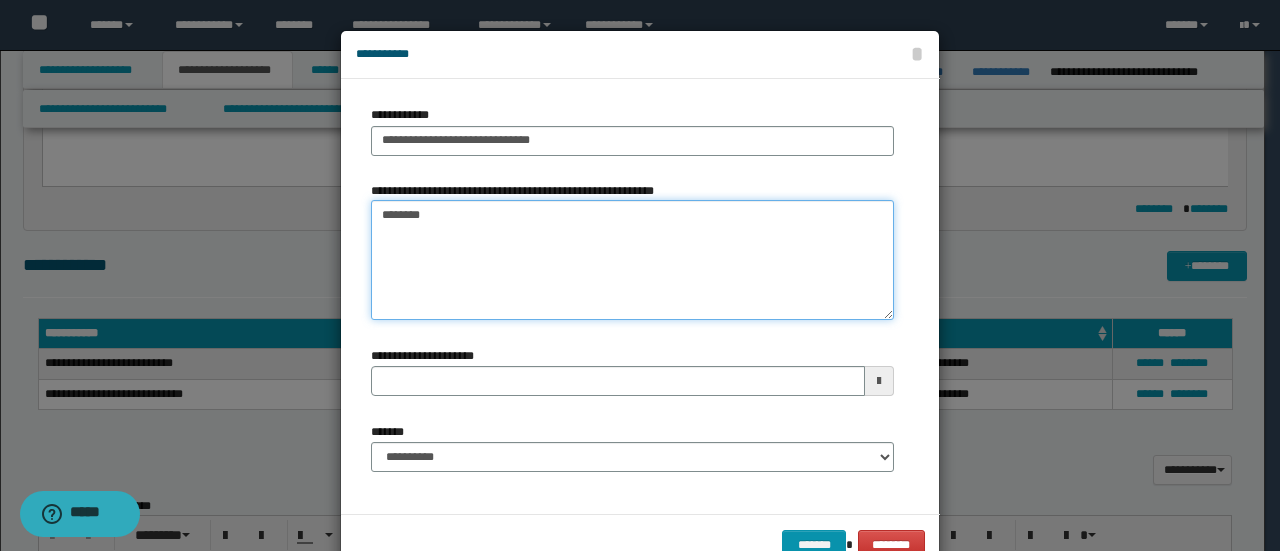 type on "*********" 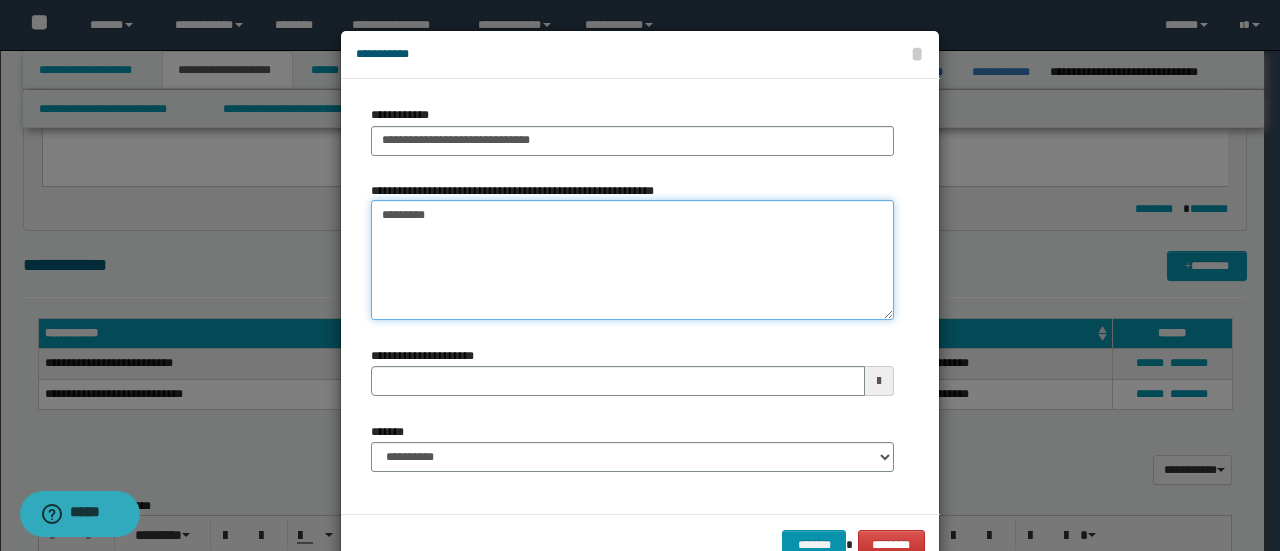 type 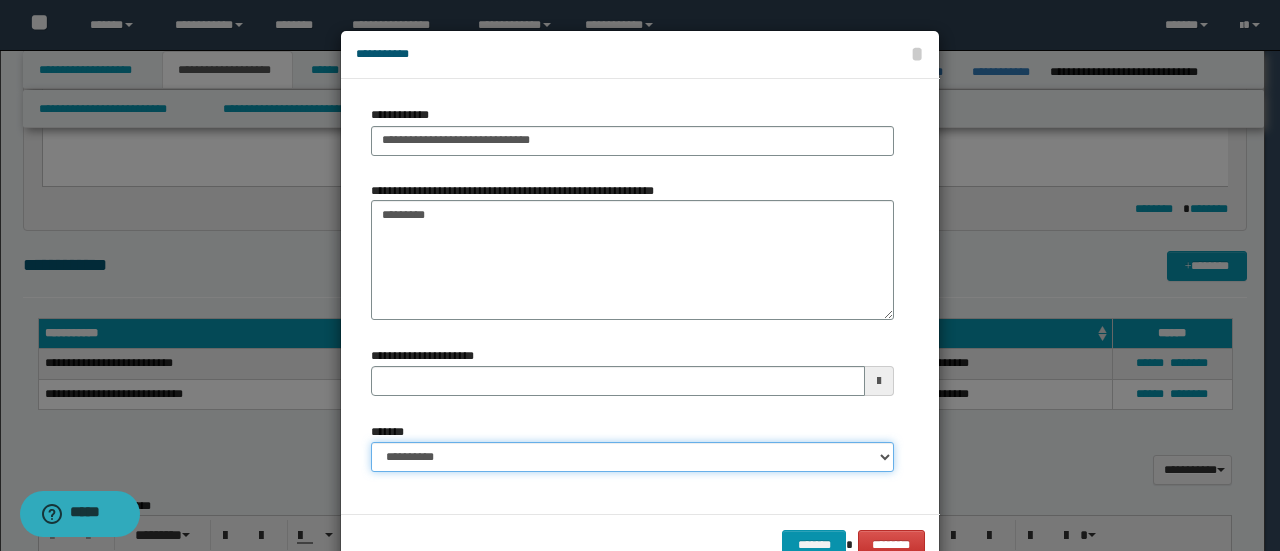drag, startPoint x: 604, startPoint y: 467, endPoint x: 593, endPoint y: 444, distance: 25.495098 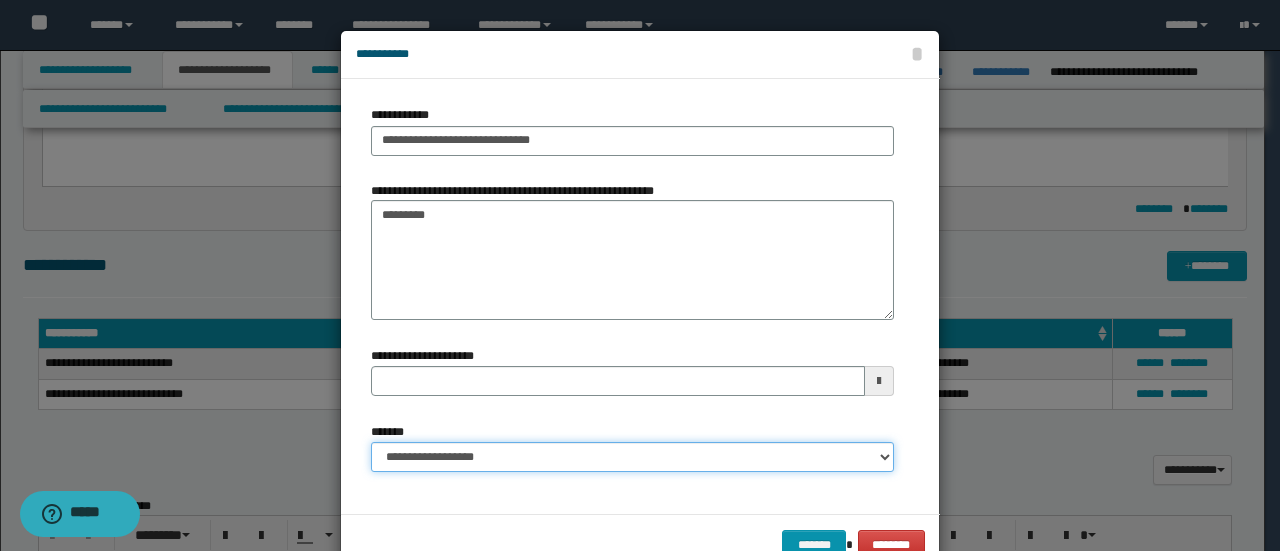 click on "**********" at bounding box center (632, 457) 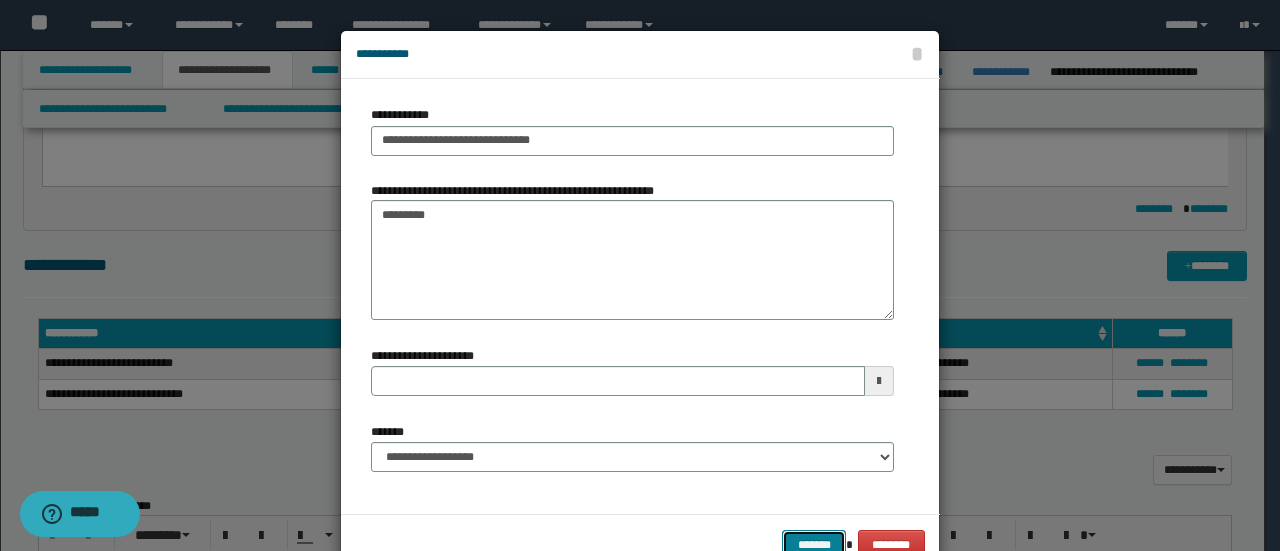 click on "*******" at bounding box center [814, 544] 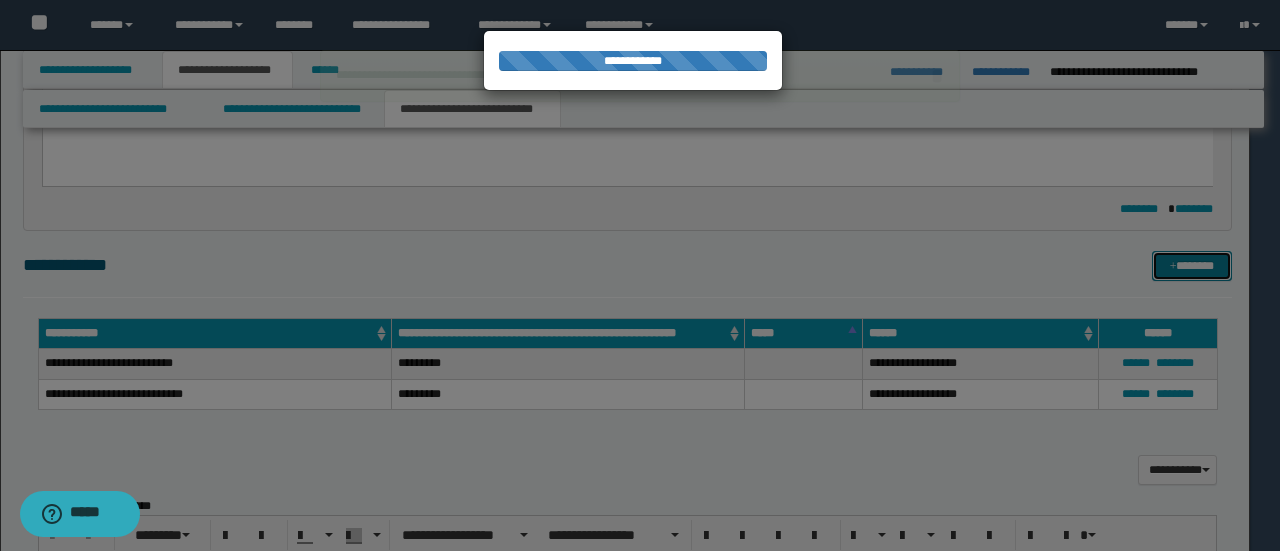 type 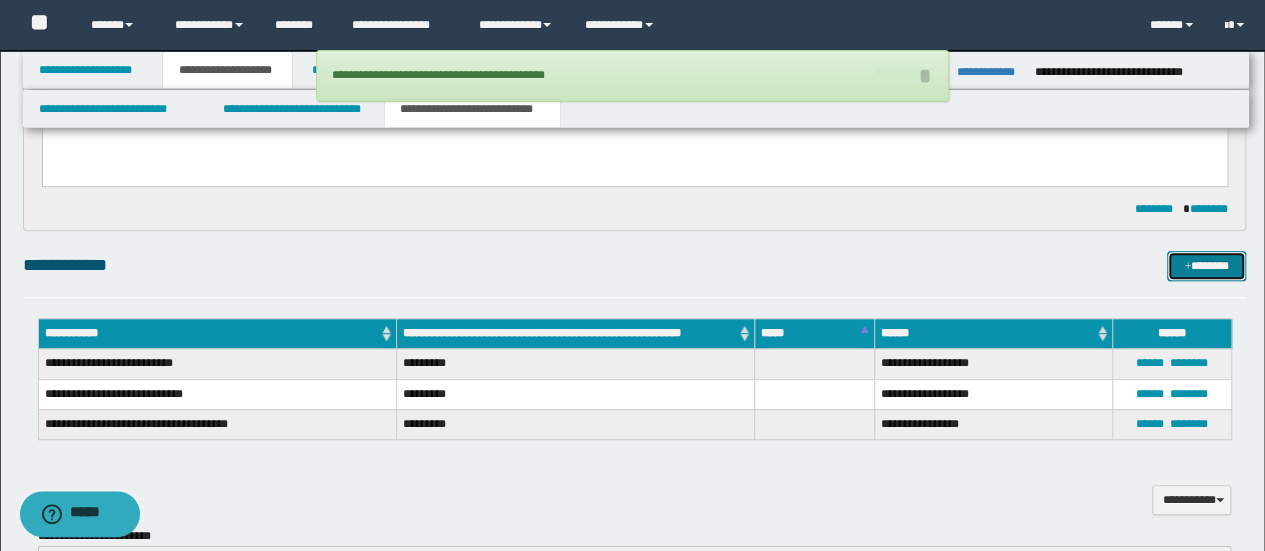 click on "**********" at bounding box center (635, 507) 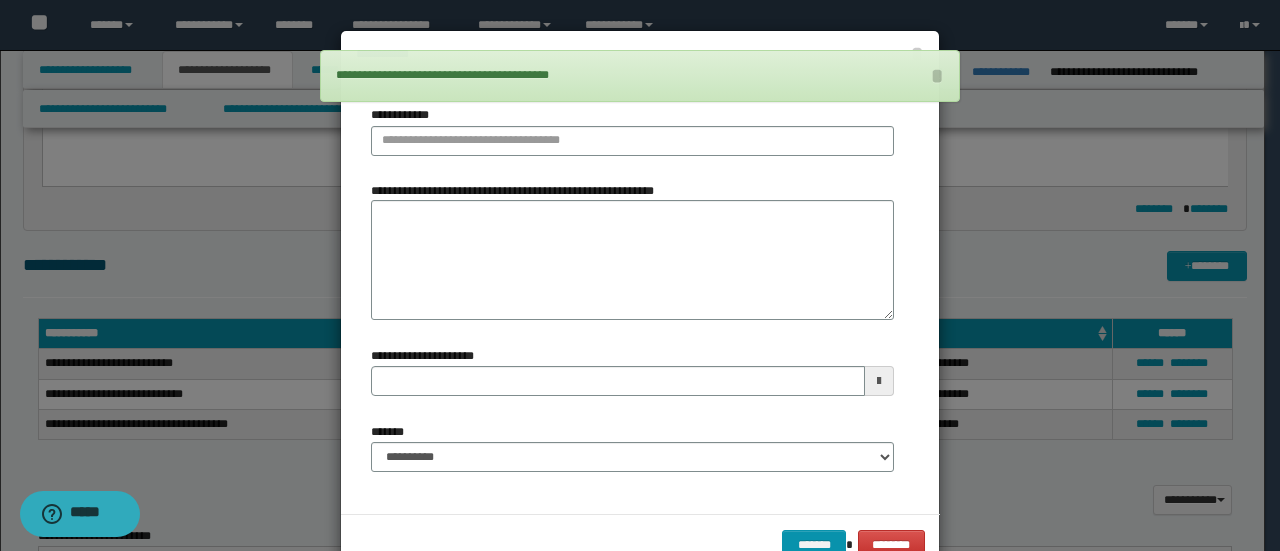 click on "**********" at bounding box center (632, 130) 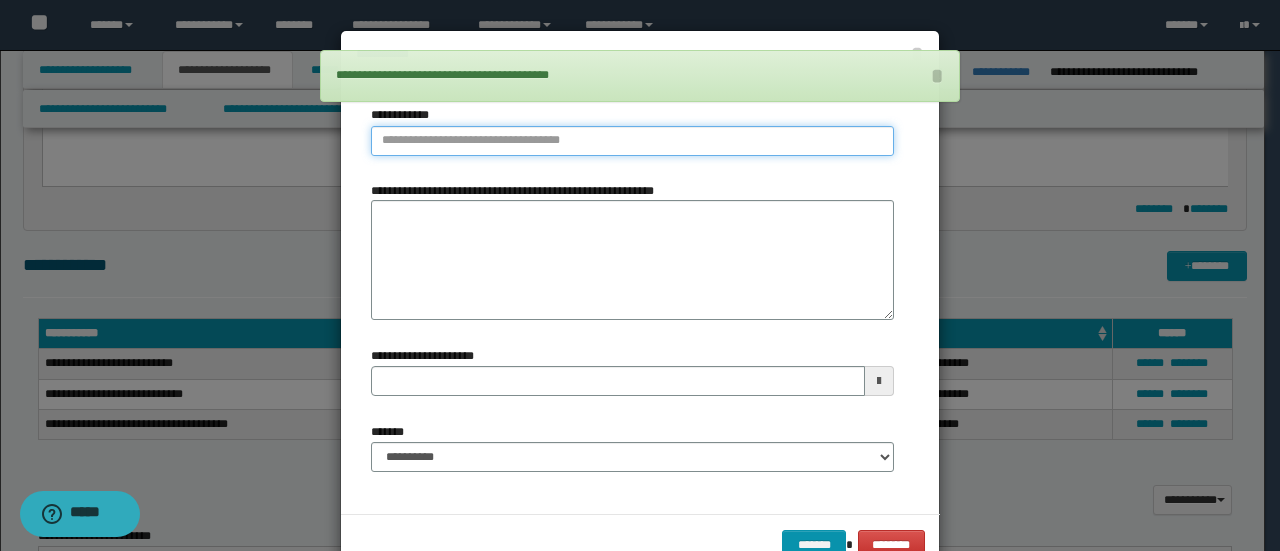 type on "**********" 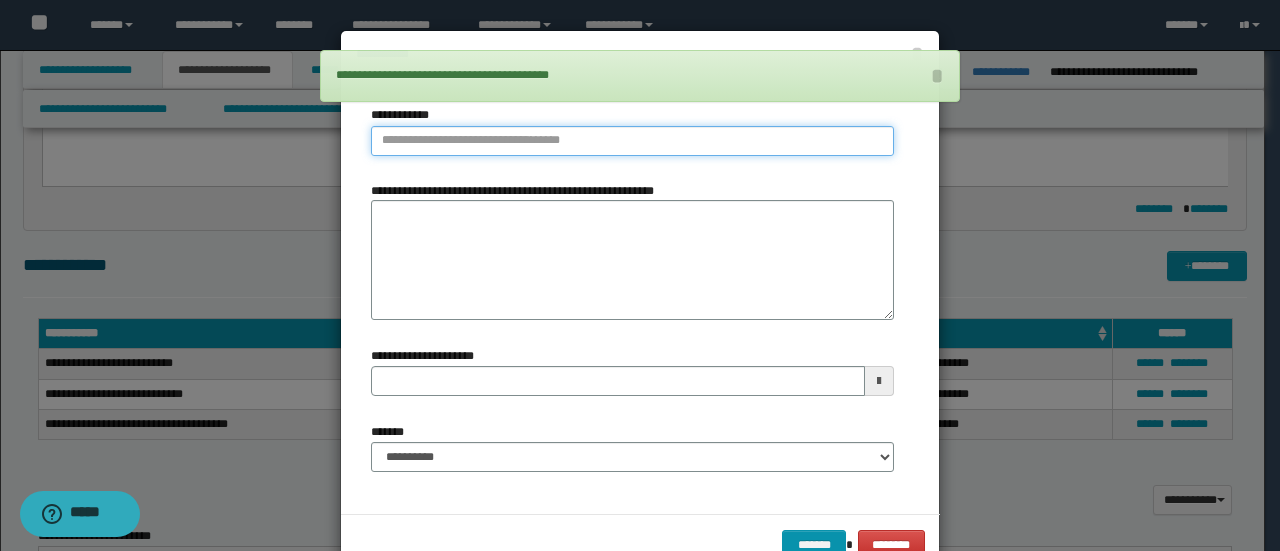 click on "**********" at bounding box center [632, 141] 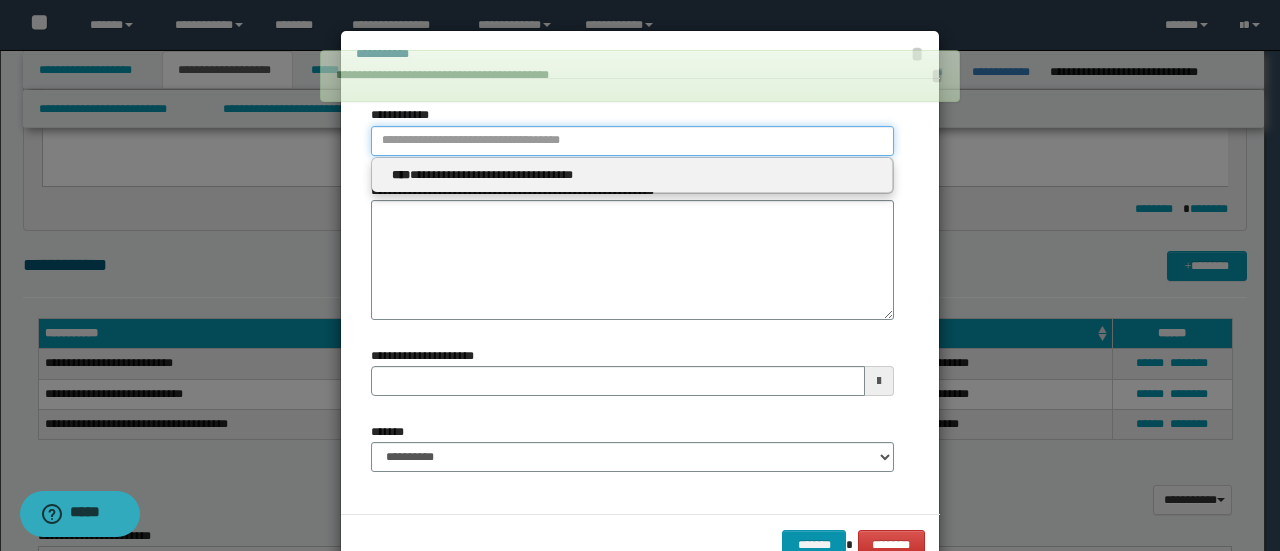 type 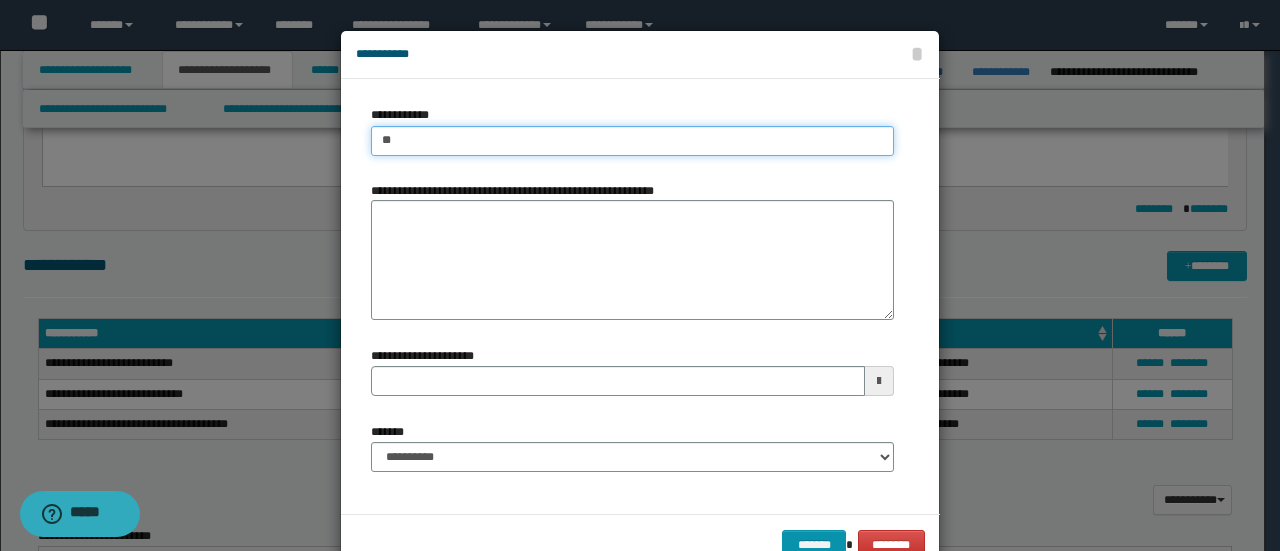 type on "***" 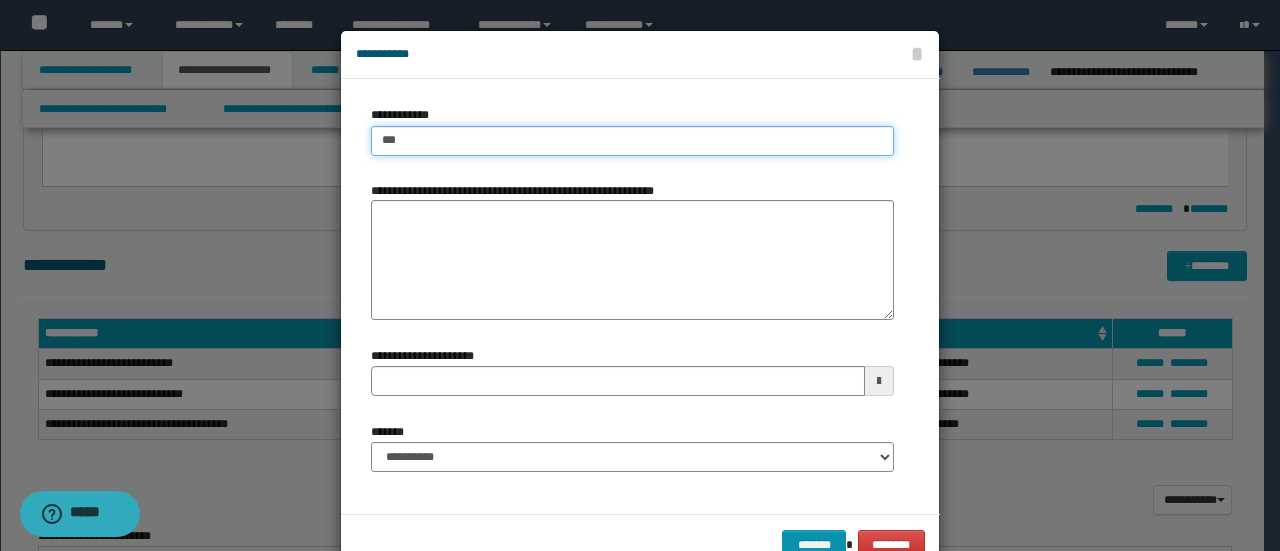 type on "***" 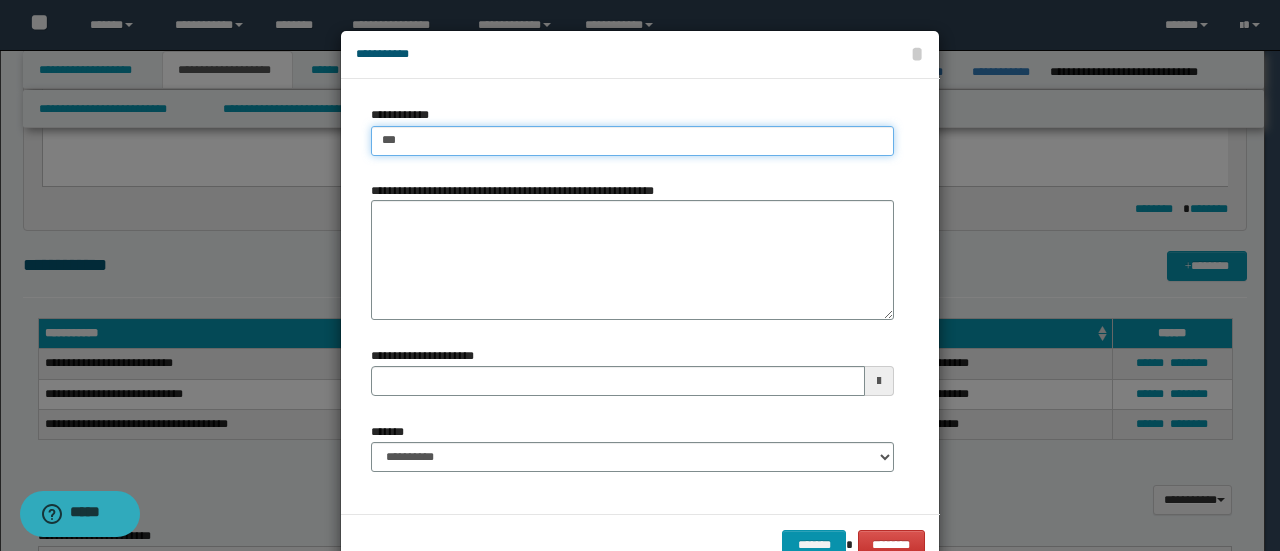 type 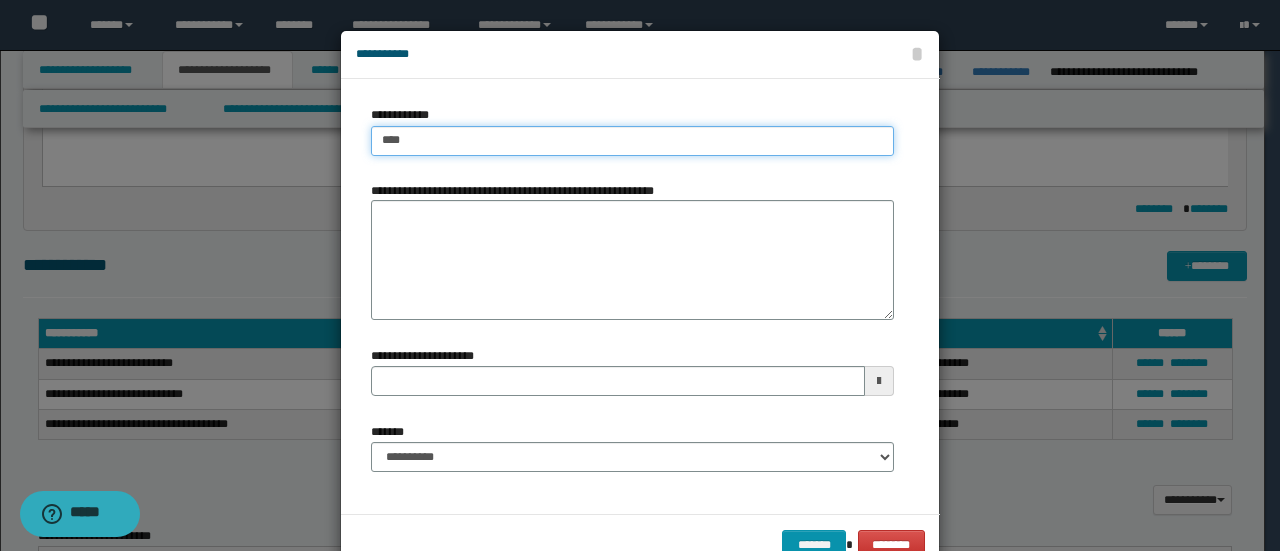 type on "****" 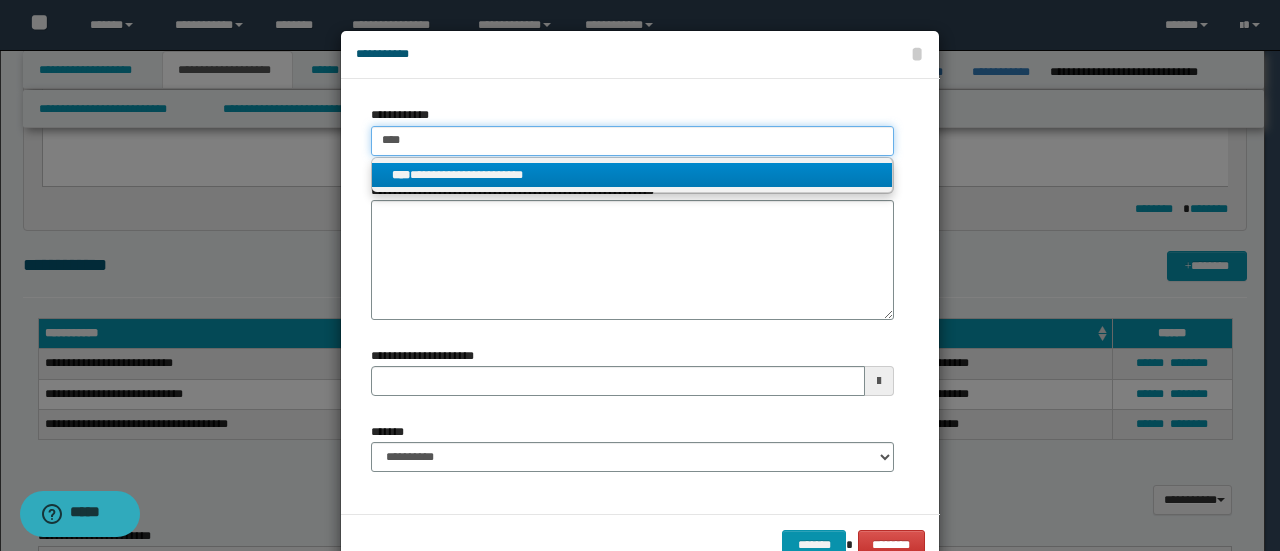 type on "****" 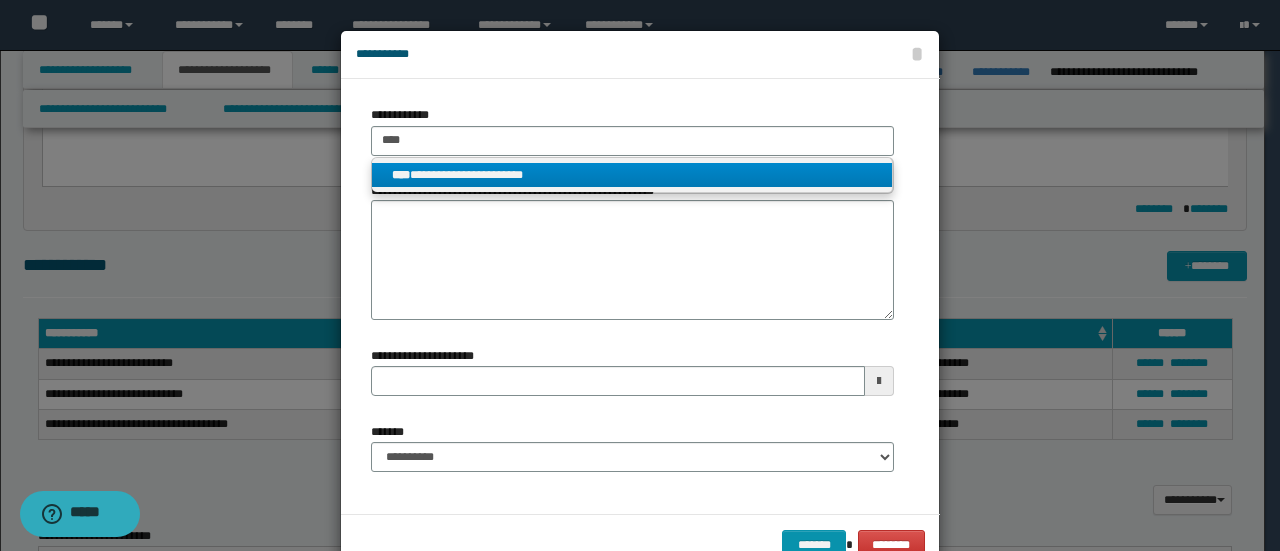 click on "**********" at bounding box center [632, 175] 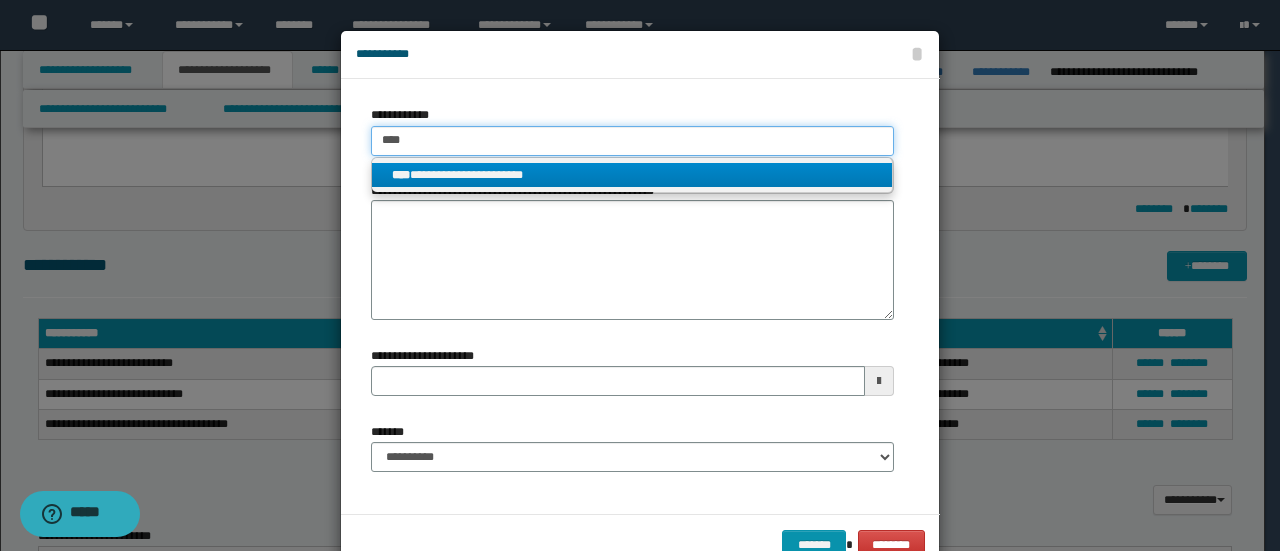 type 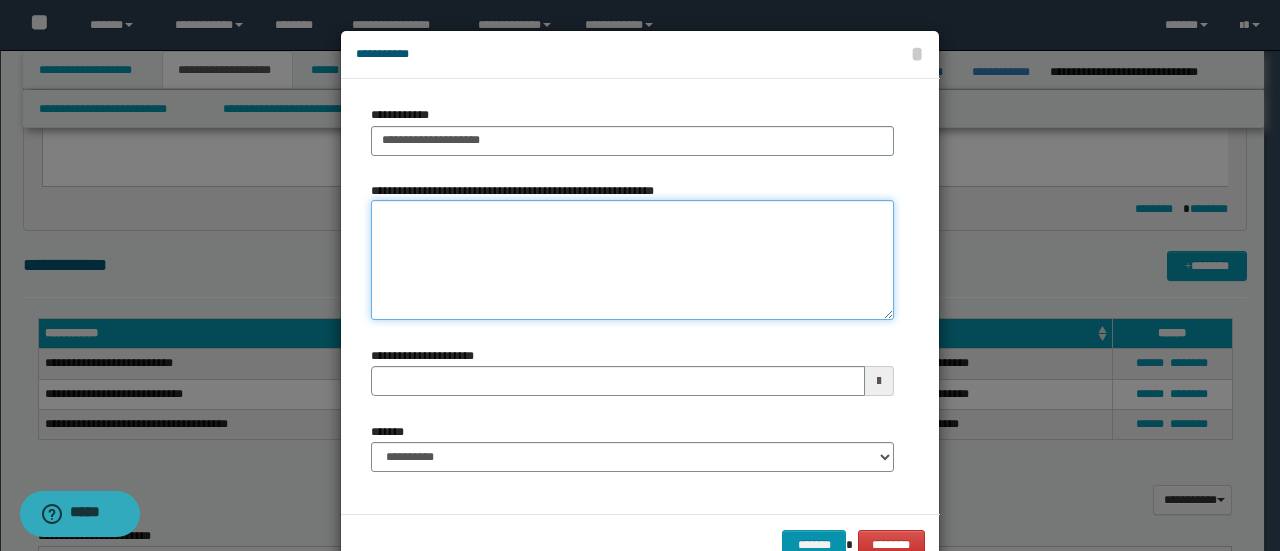 drag, startPoint x: 498, startPoint y: 237, endPoint x: 495, endPoint y: 217, distance: 20.22375 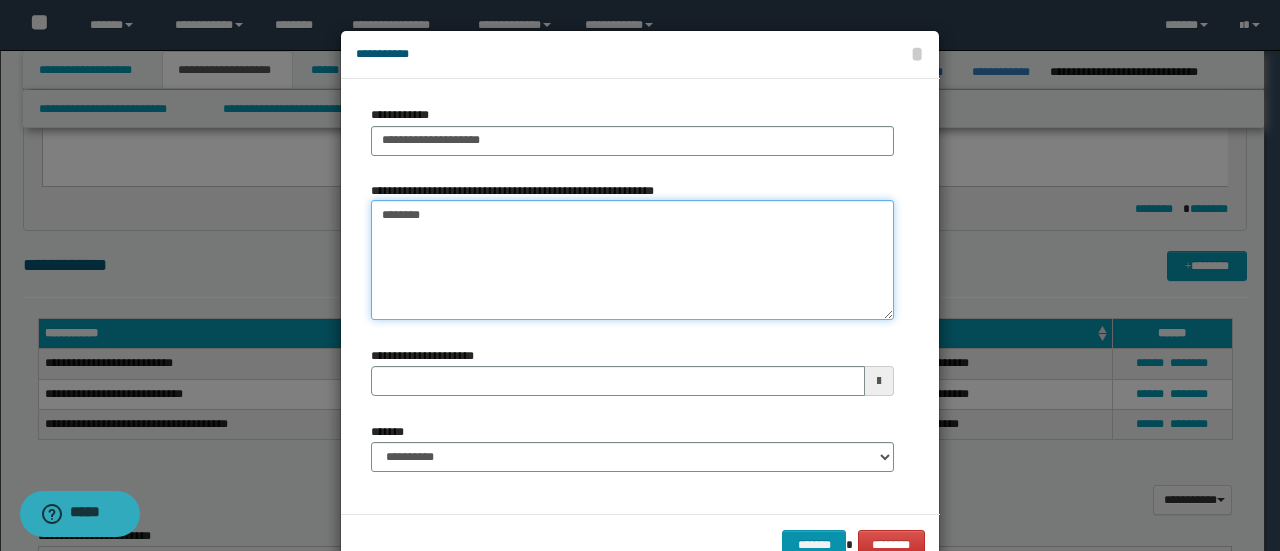 type on "*********" 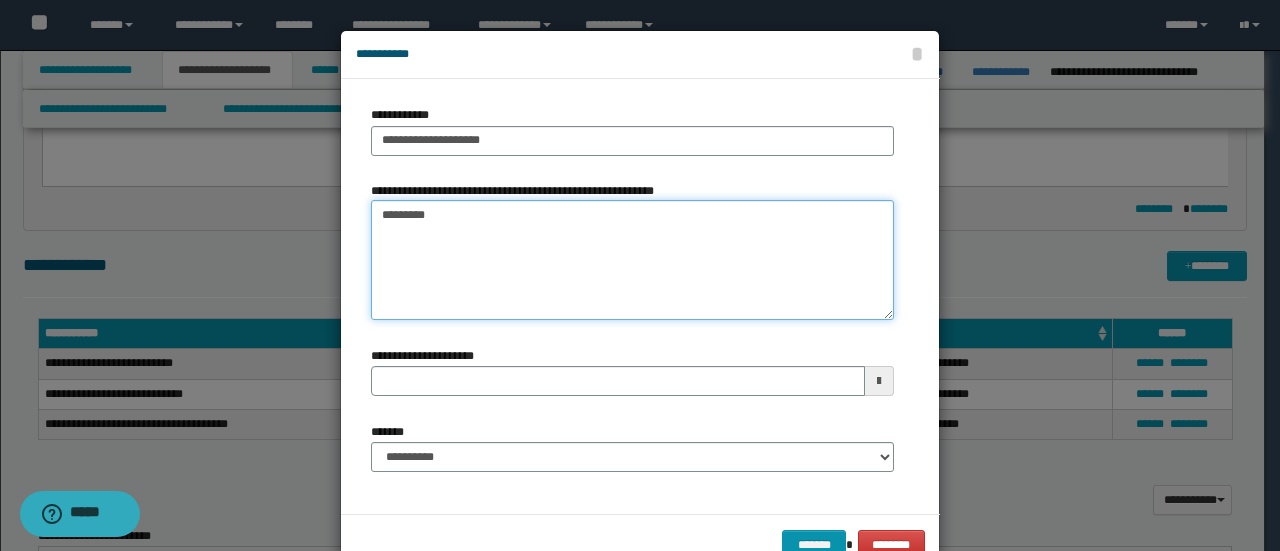 type 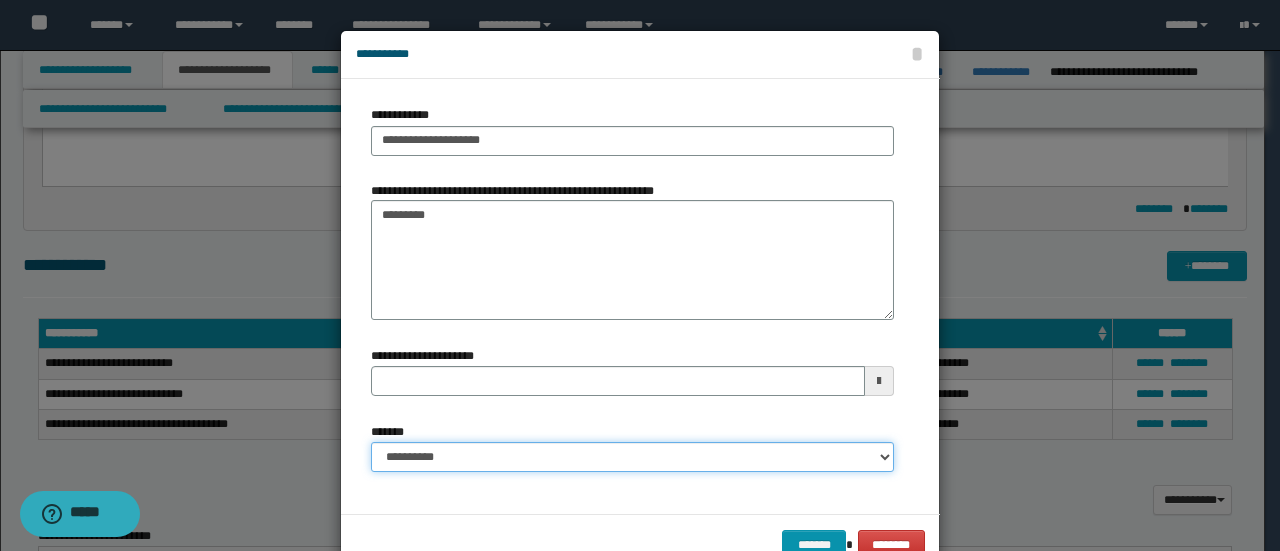 click on "**********" at bounding box center (632, 457) 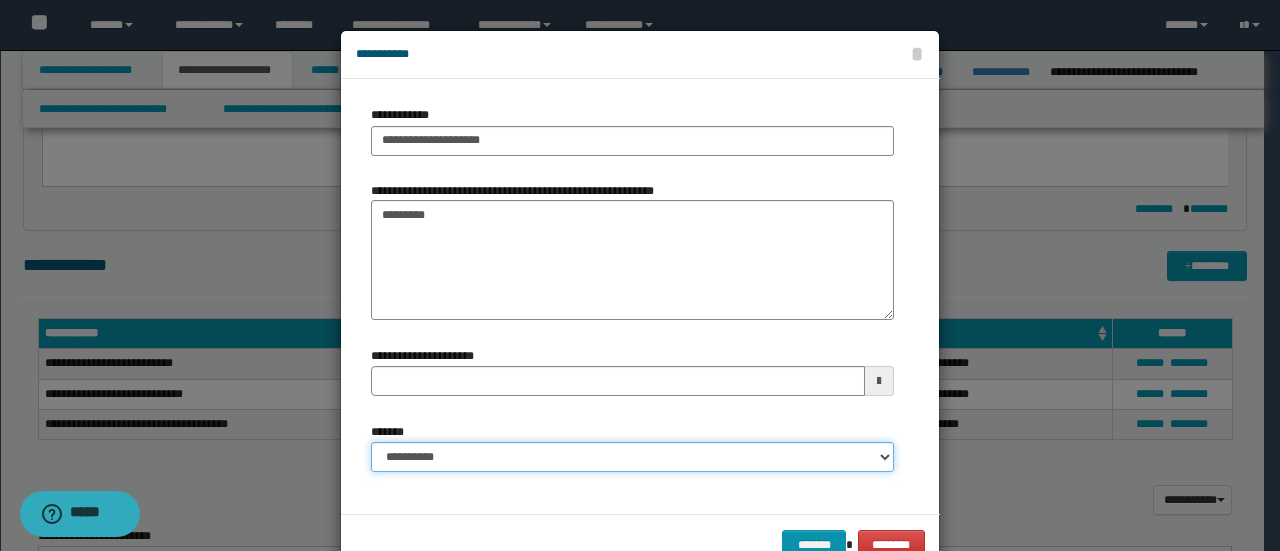 select on "*" 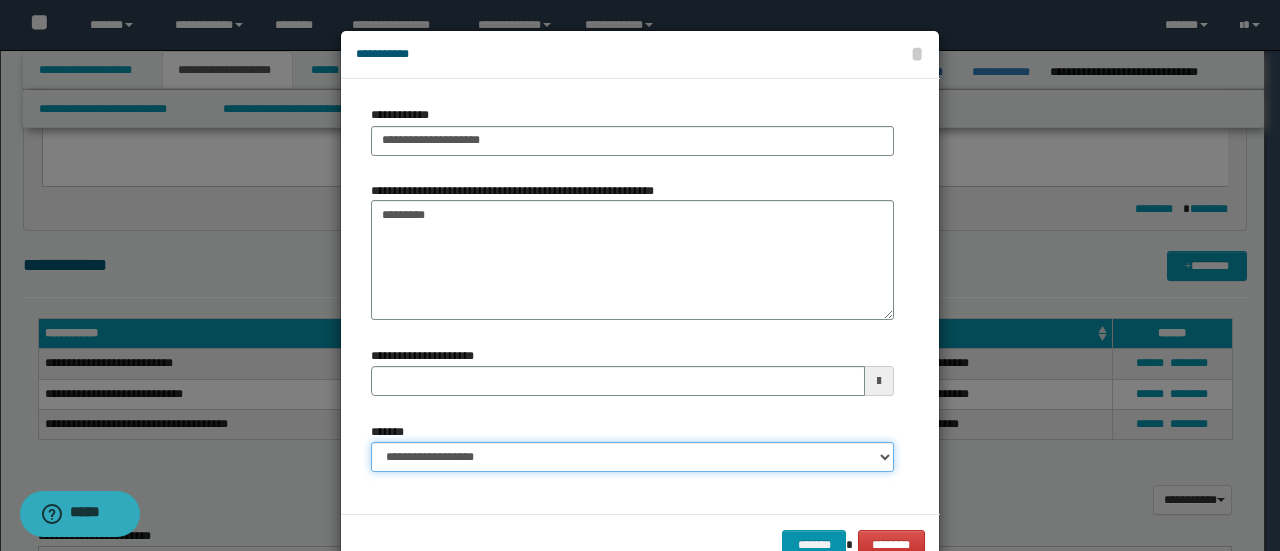 type 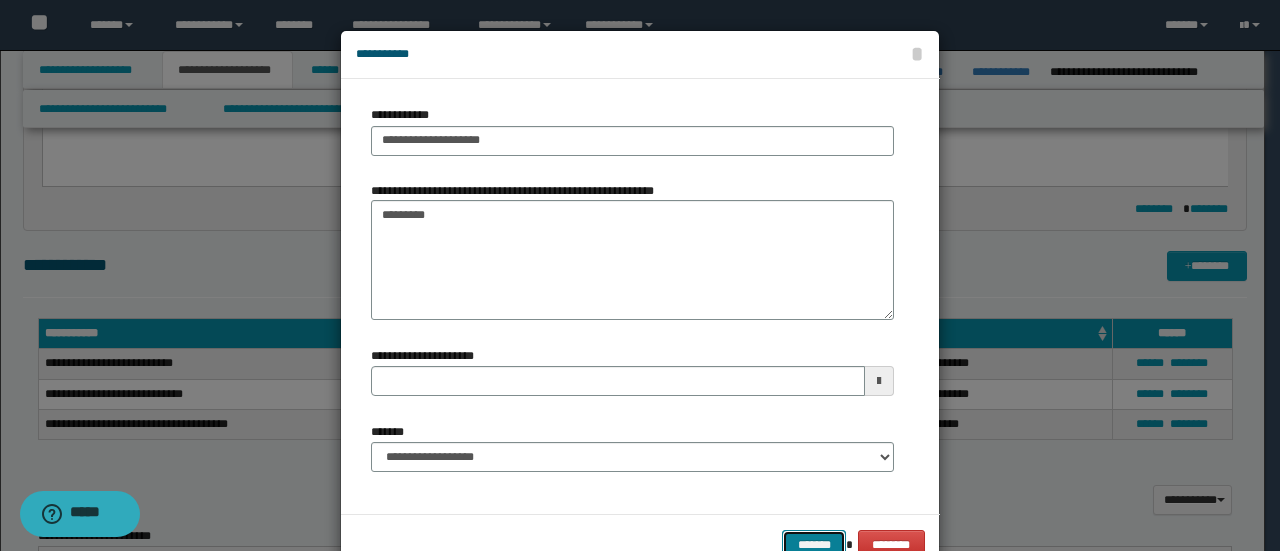 click on "*******" at bounding box center (814, 544) 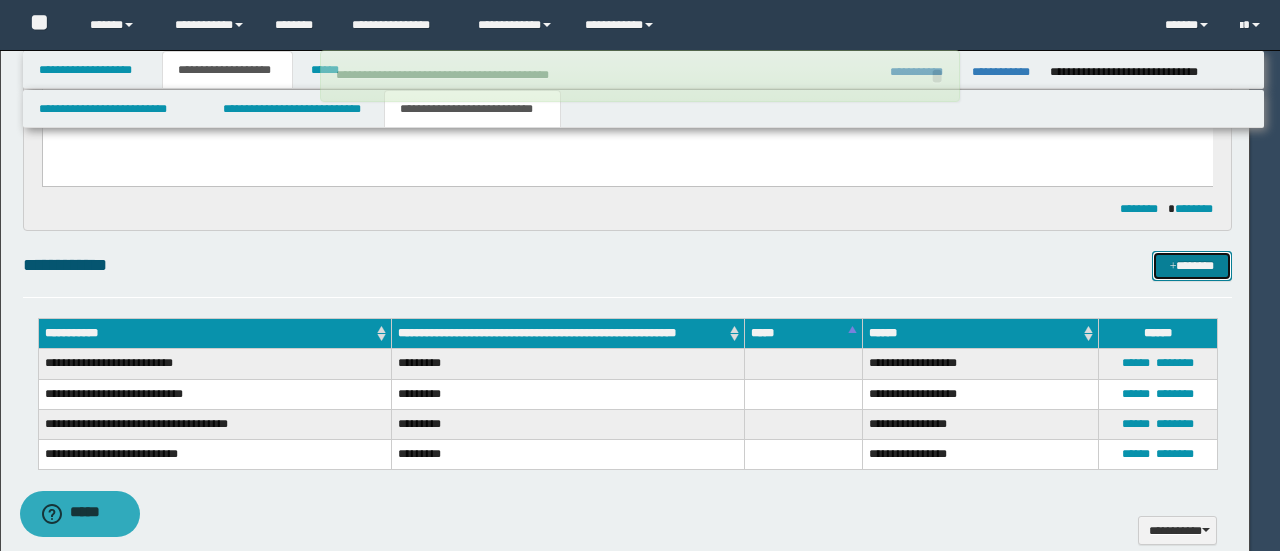 type 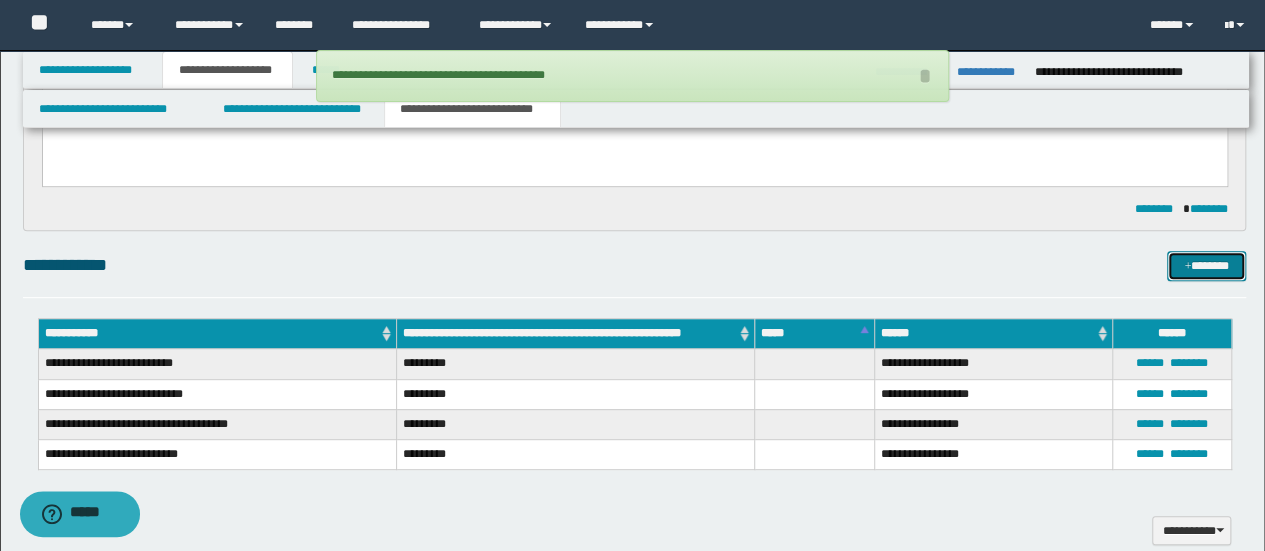 click on "*******" at bounding box center [1206, 265] 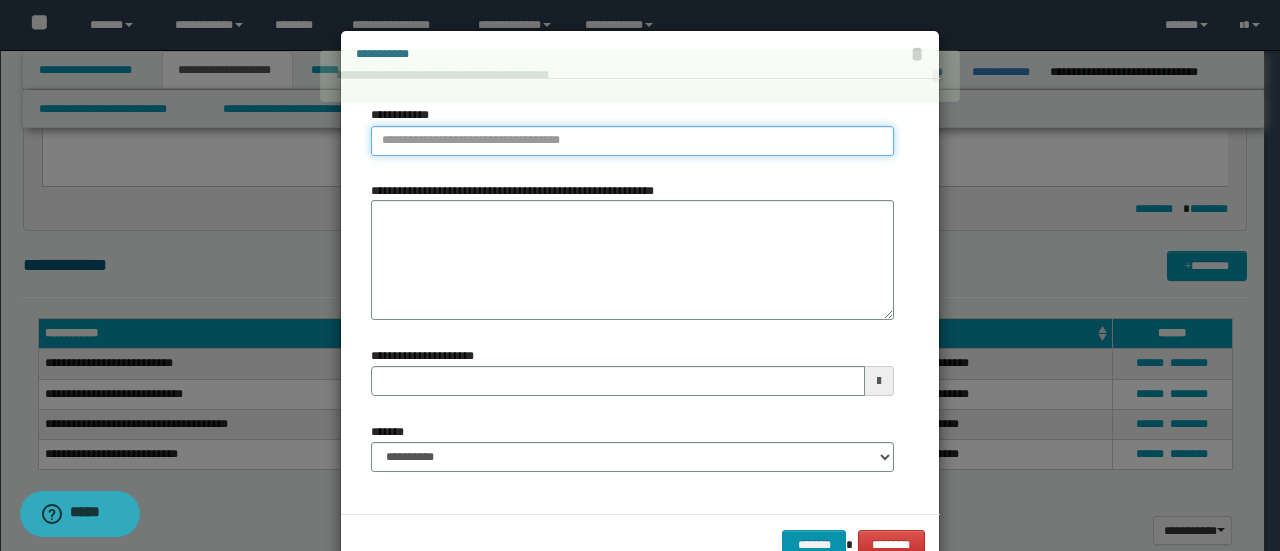 type on "**********" 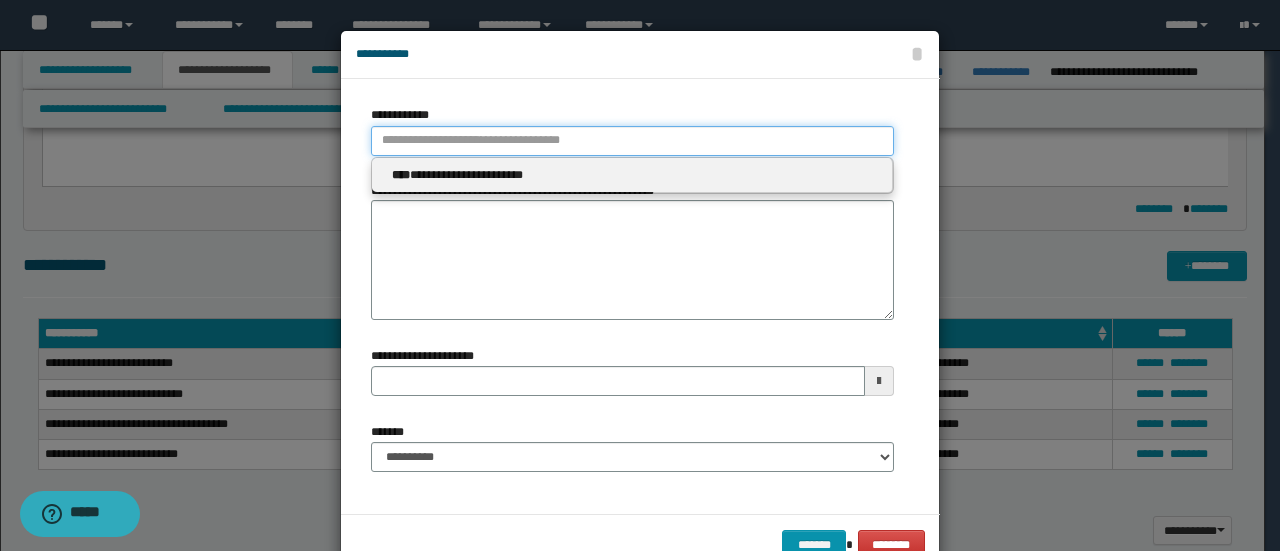click on "**********" at bounding box center [632, 141] 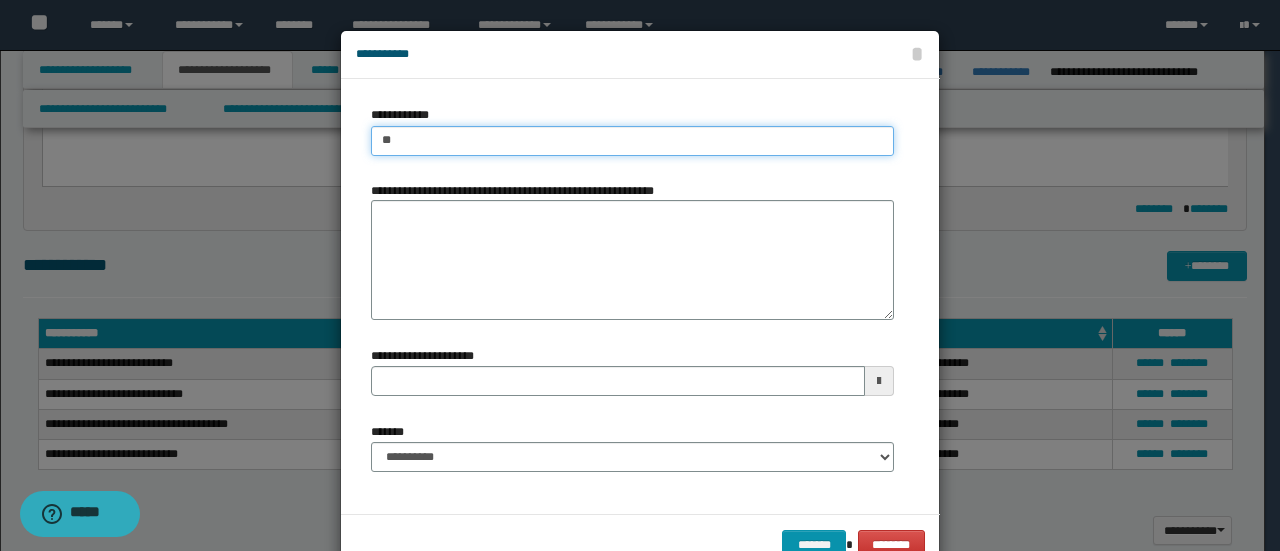 type on "***" 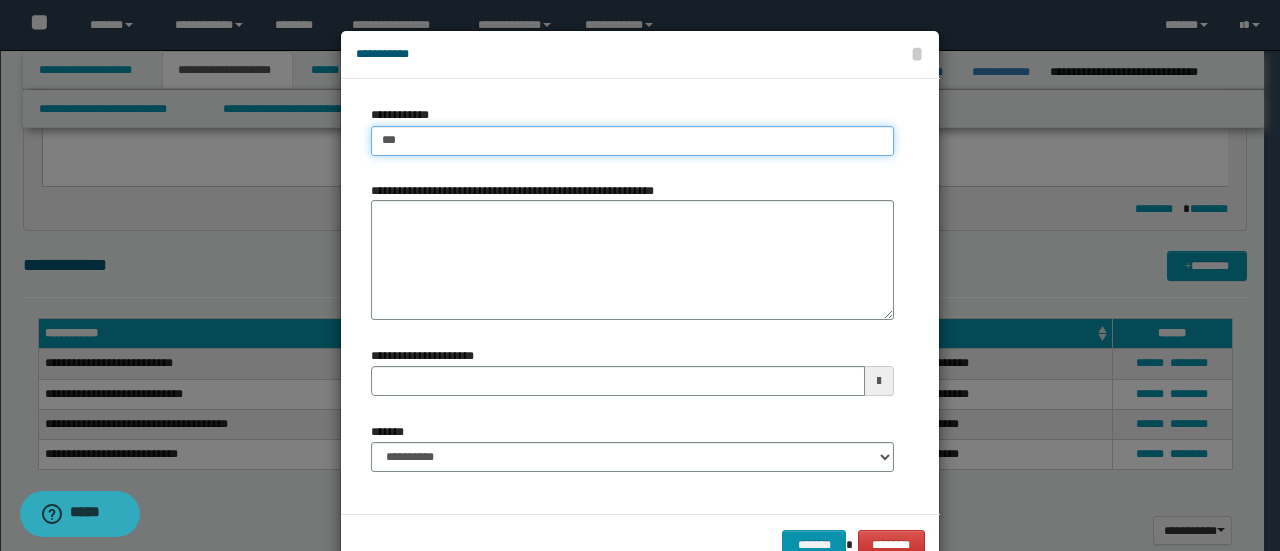 type on "***" 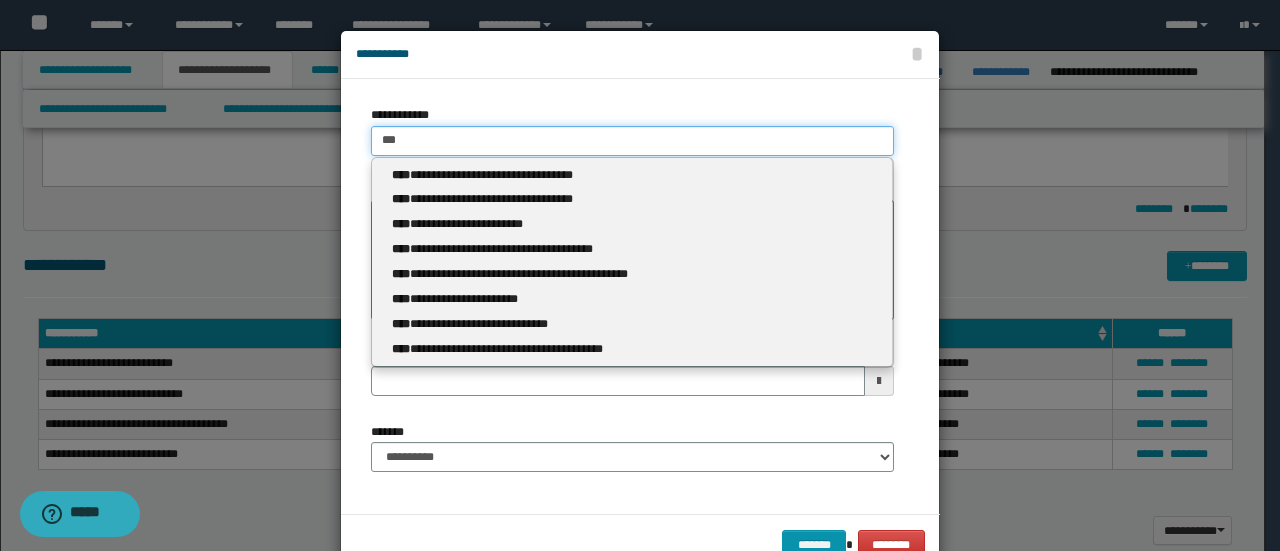 type 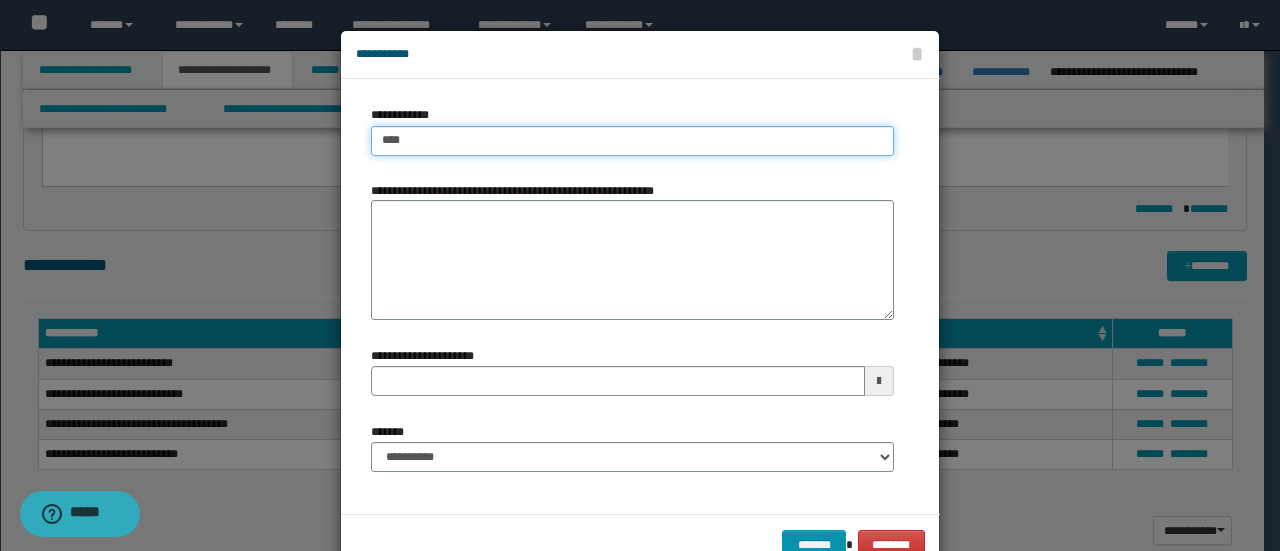 type on "****" 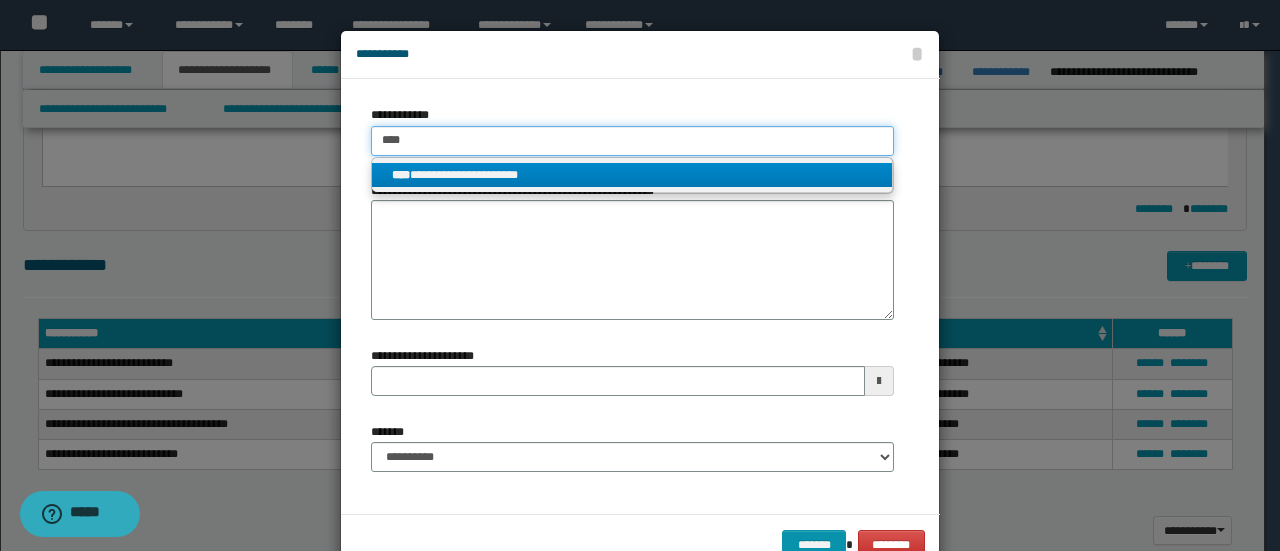 type on "****" 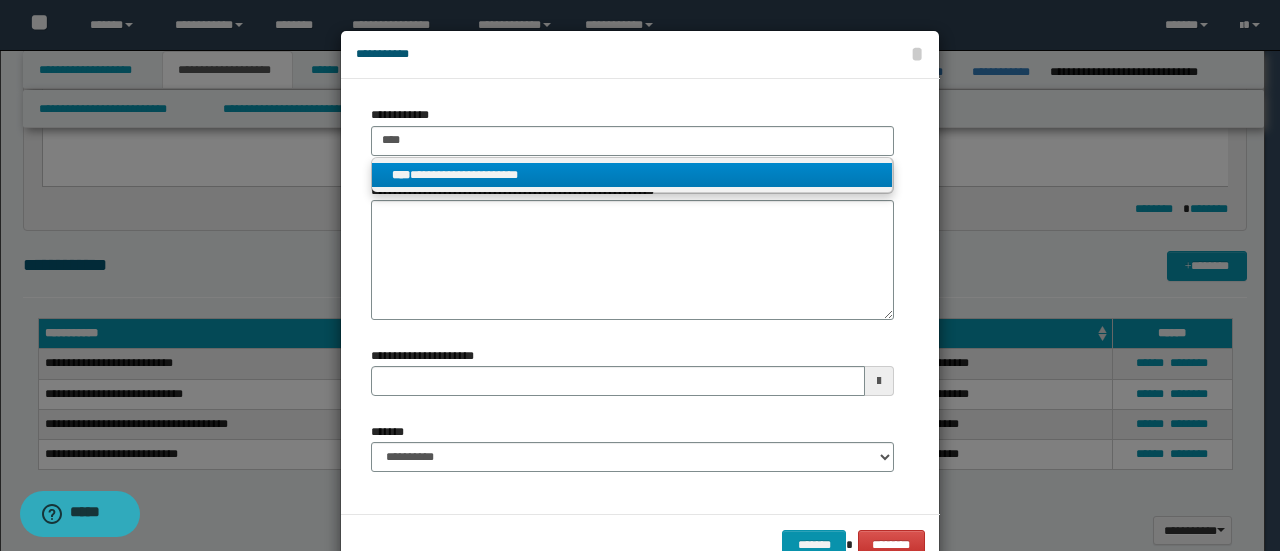 click on "**********" at bounding box center [632, 175] 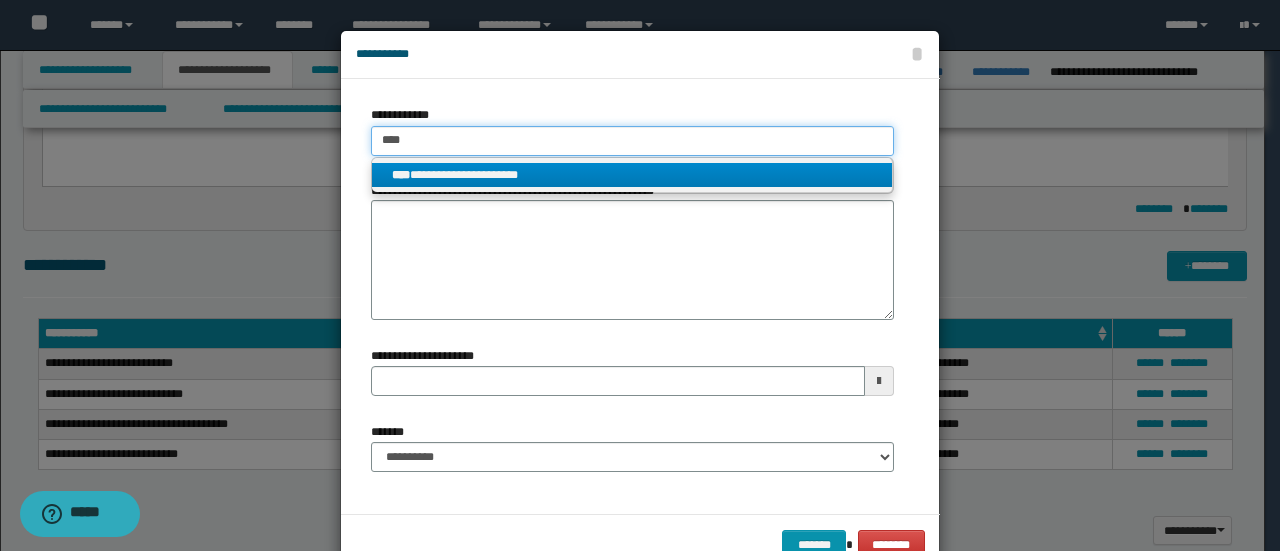 type 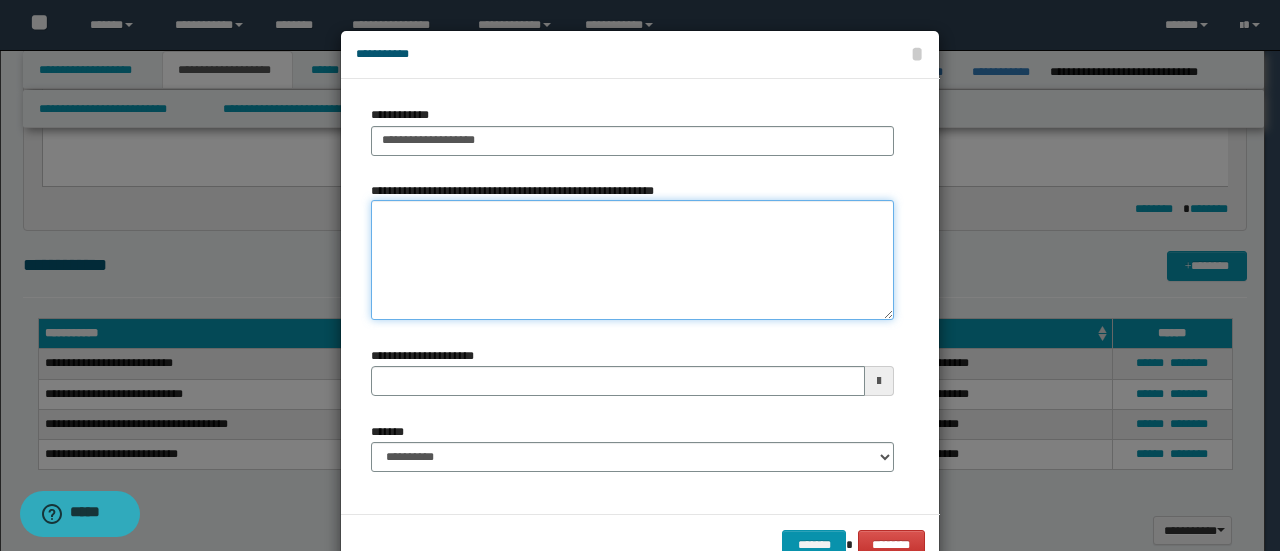 click on "**********" at bounding box center (632, 260) 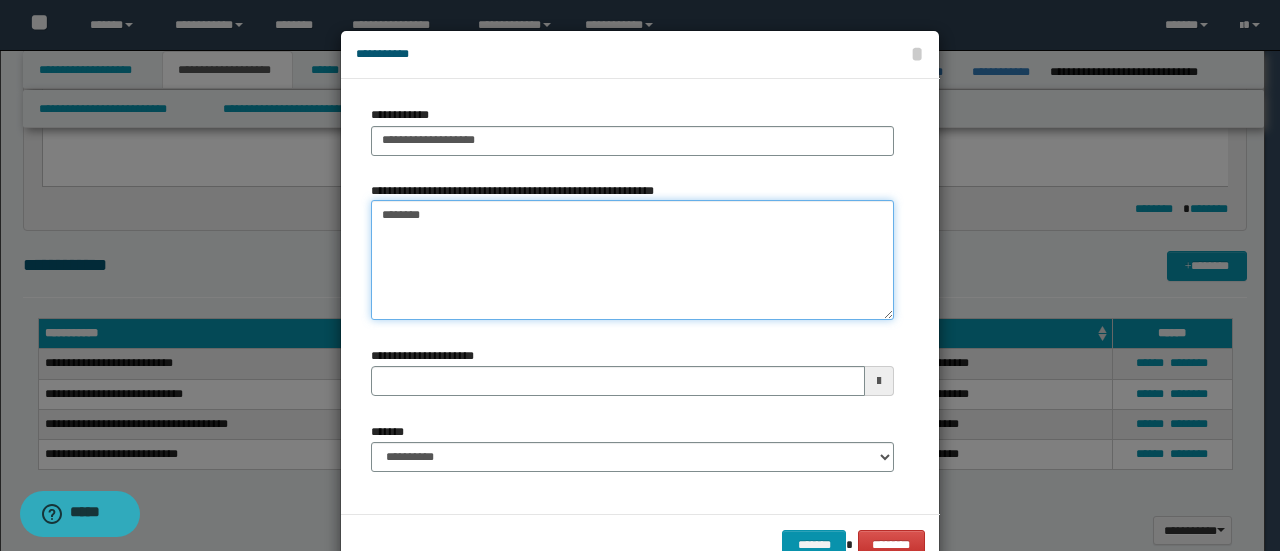 type on "*********" 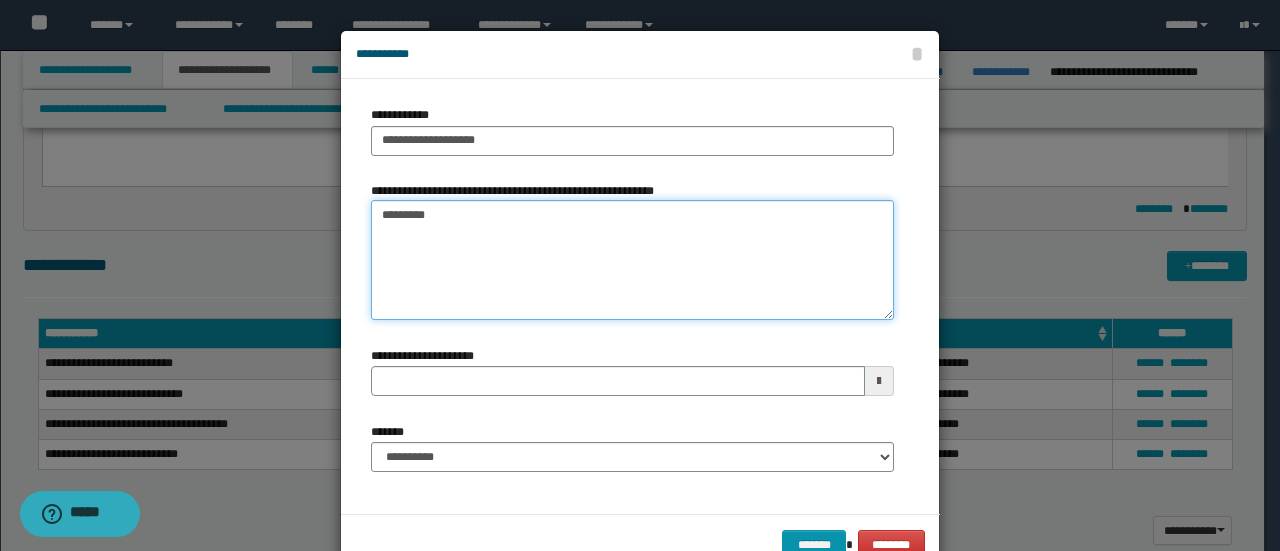 type 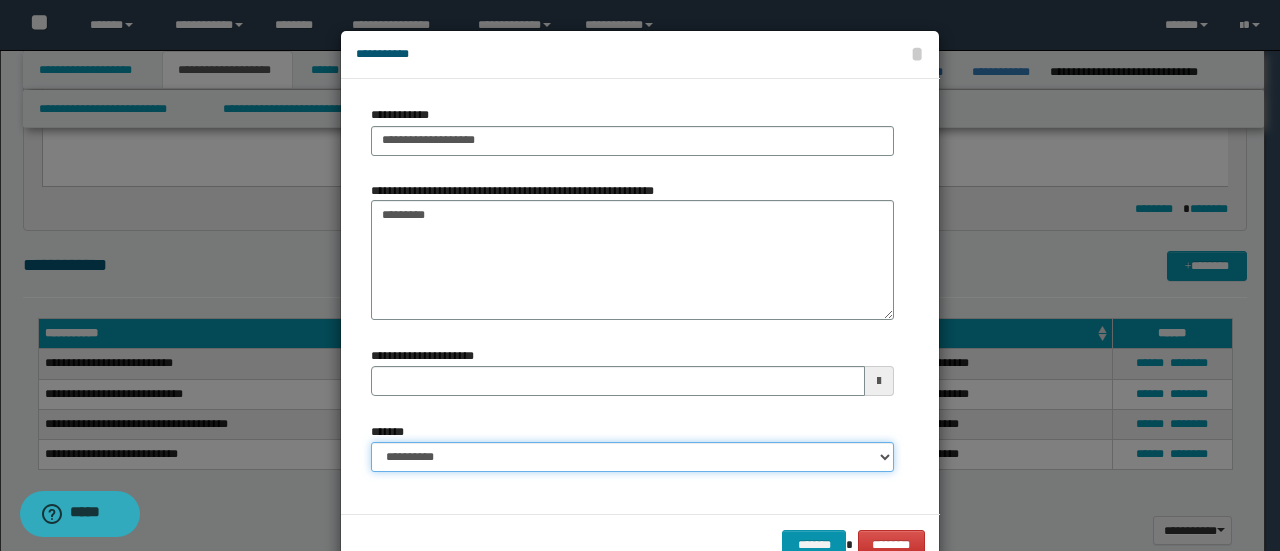 click on "**********" at bounding box center [632, 457] 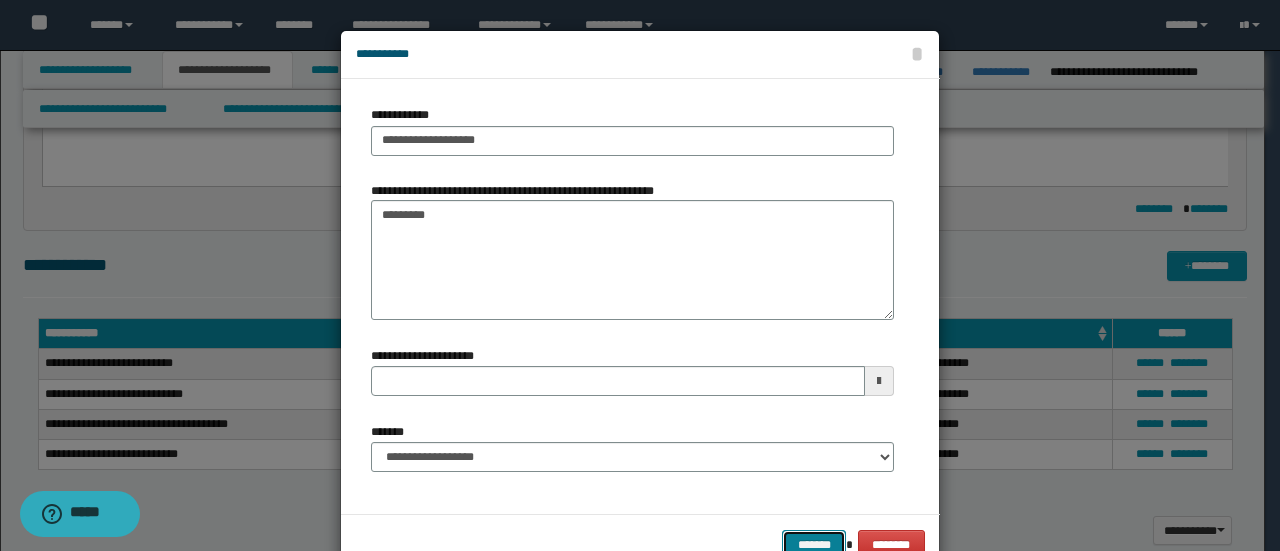 click on "*******" at bounding box center (814, 544) 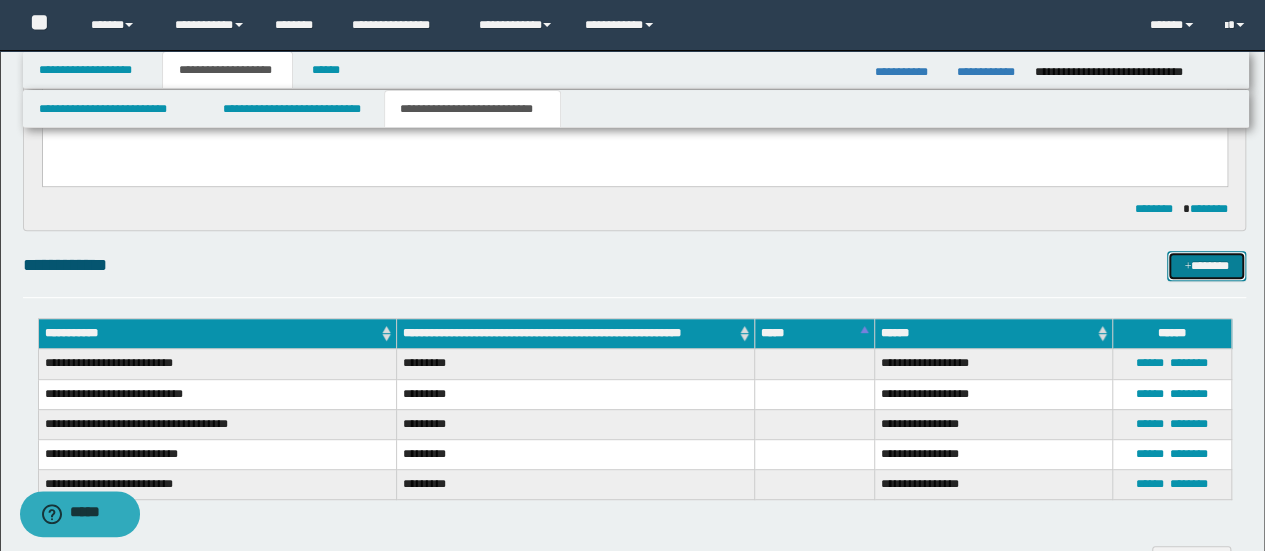 click on "*******" at bounding box center (1206, 265) 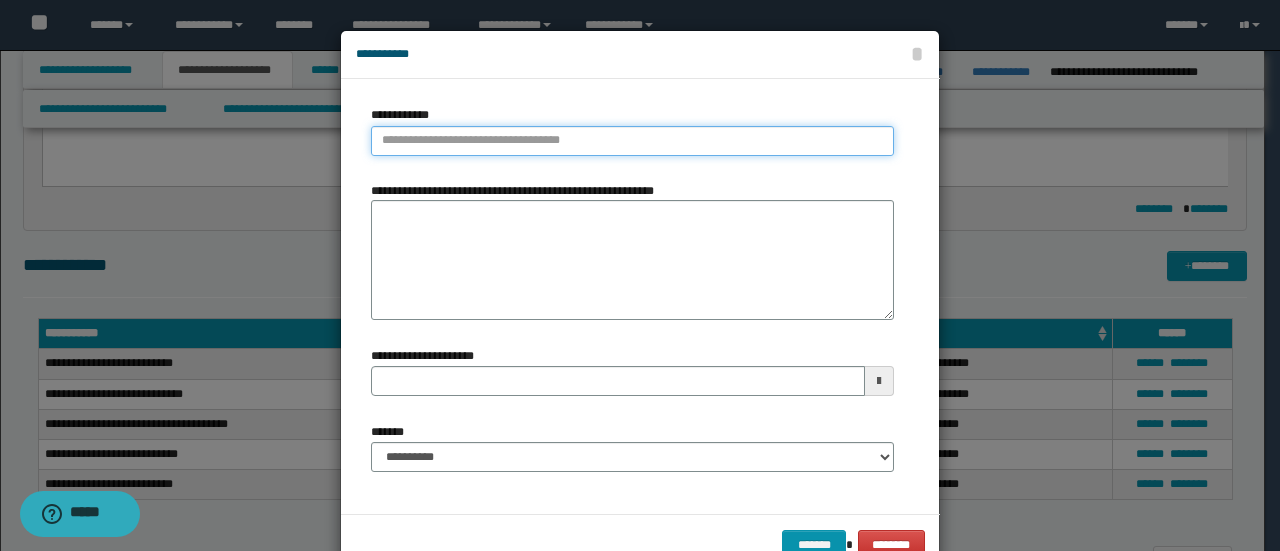 type on "**********" 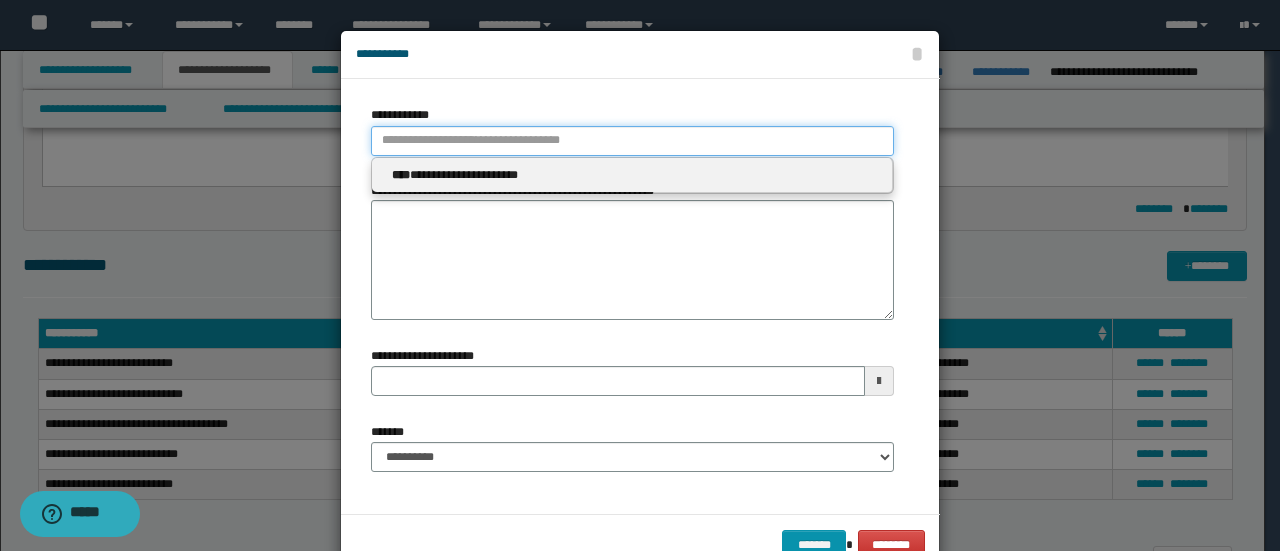 click on "**********" at bounding box center [632, 141] 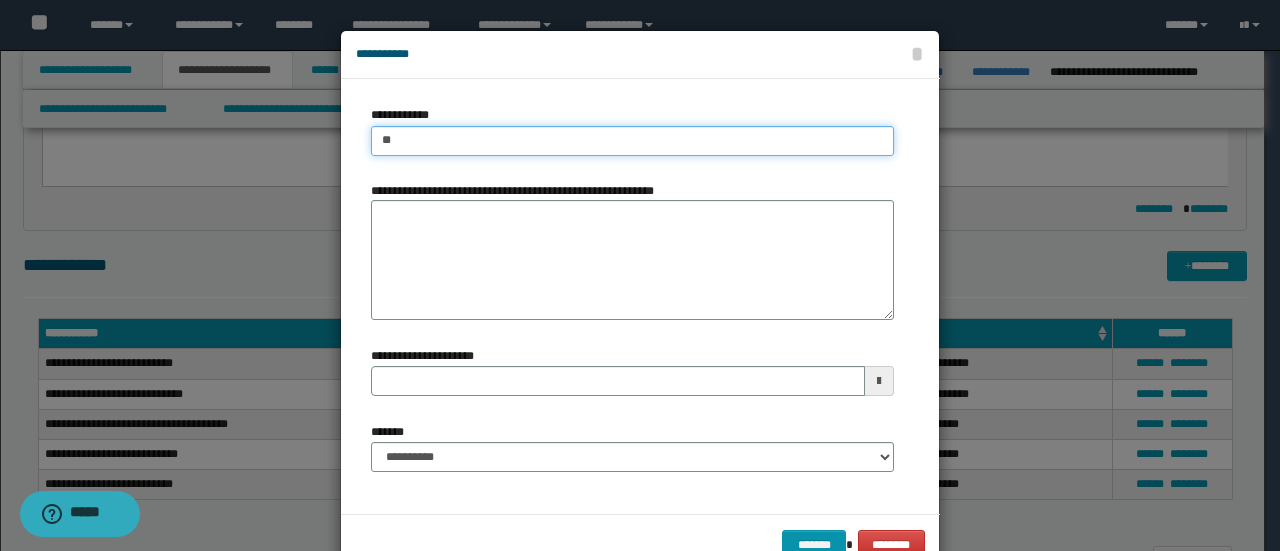 type on "***" 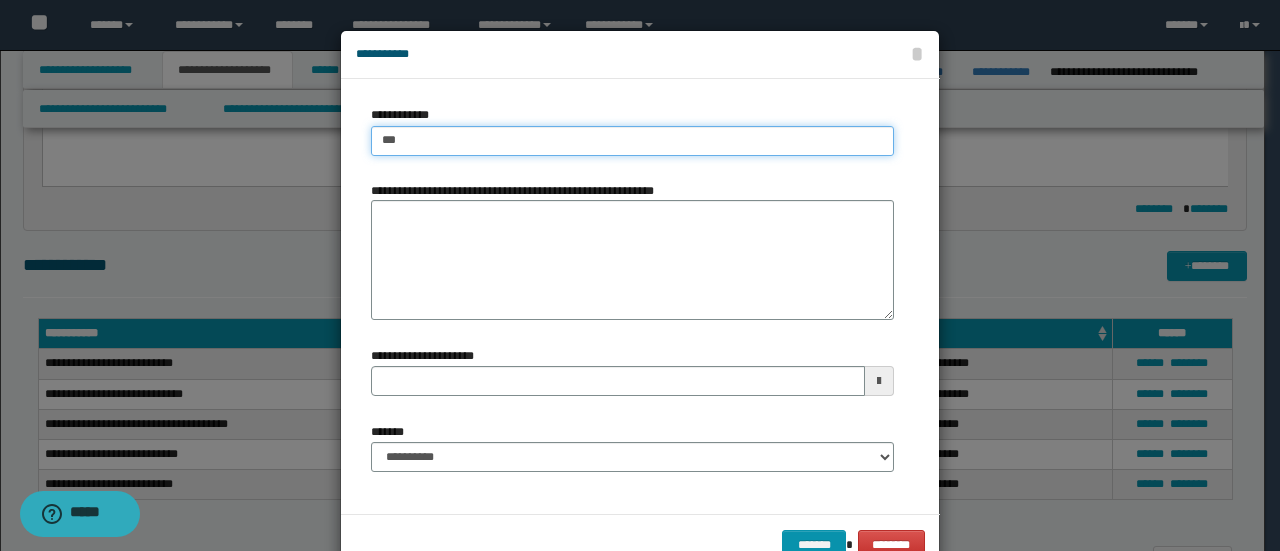 type on "***" 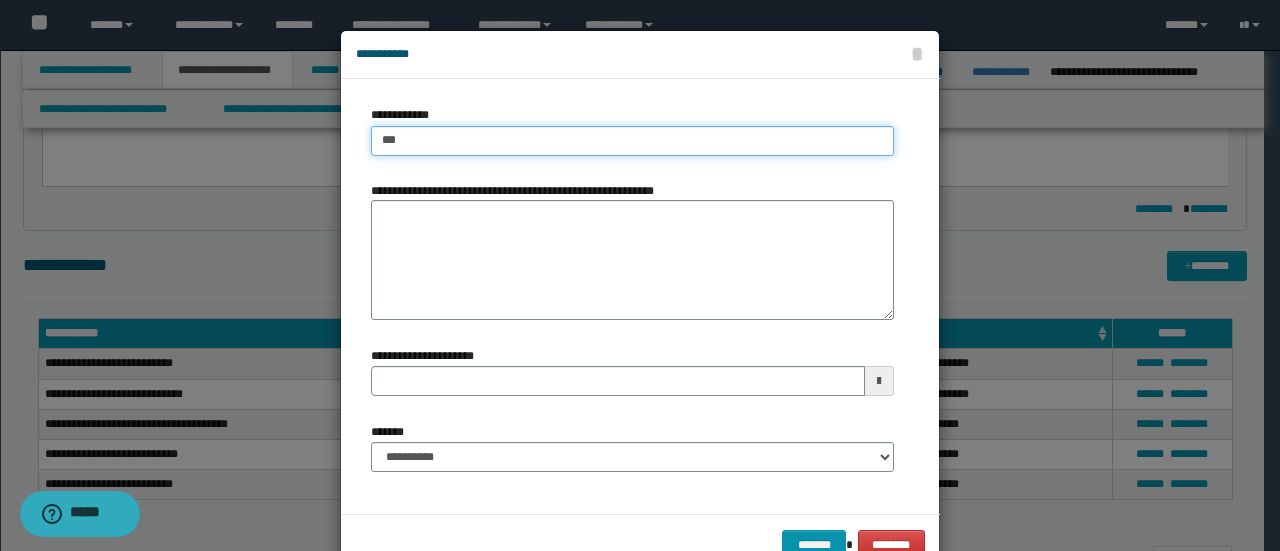 type 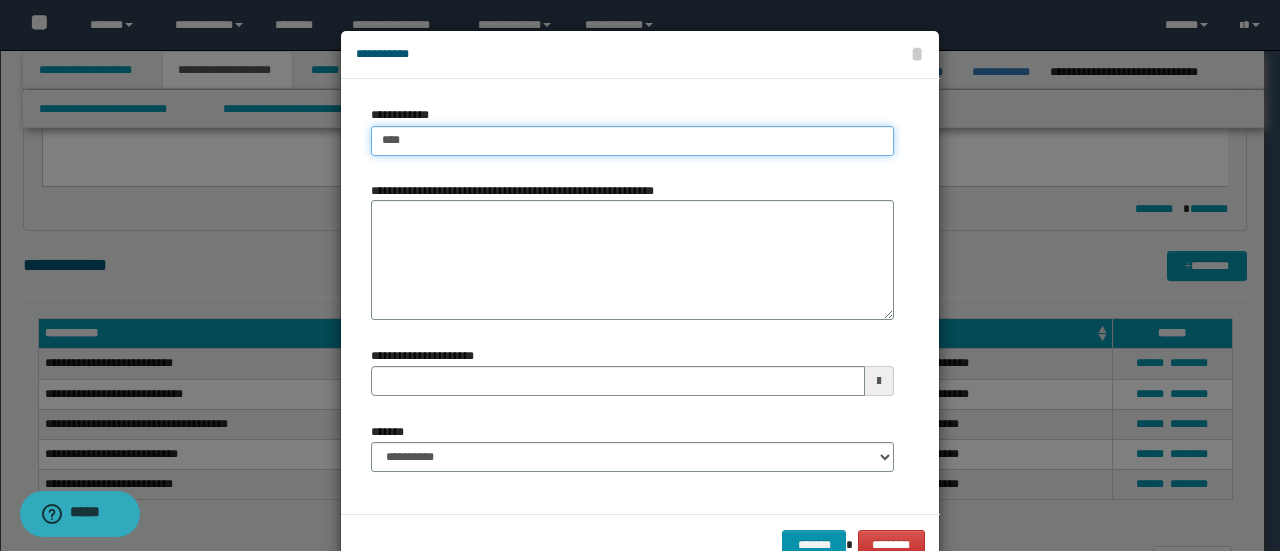 type on "****" 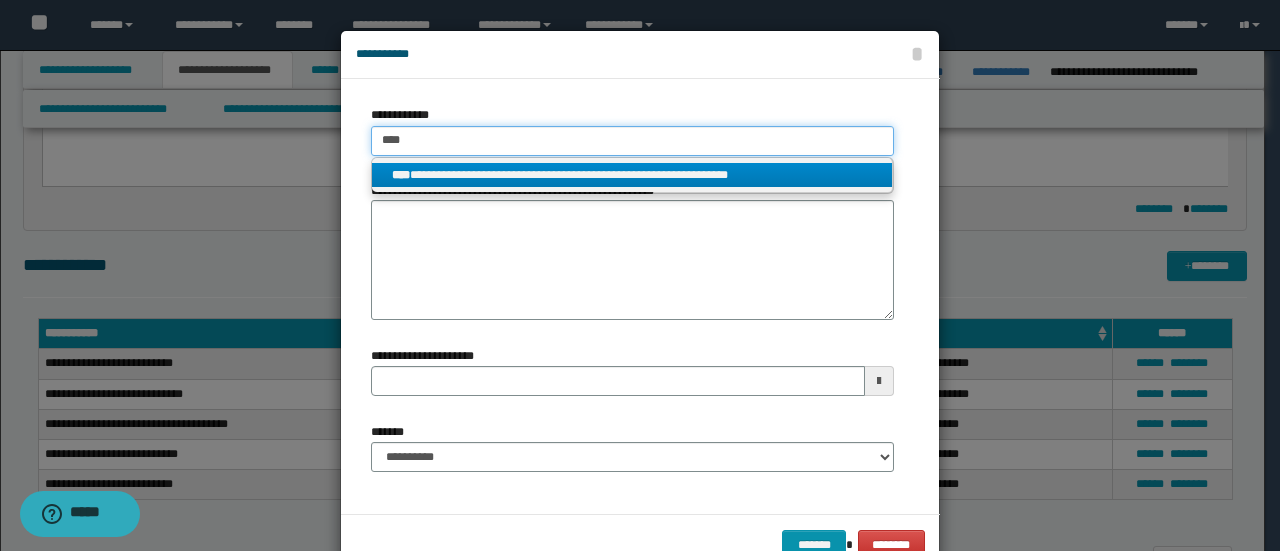 type on "****" 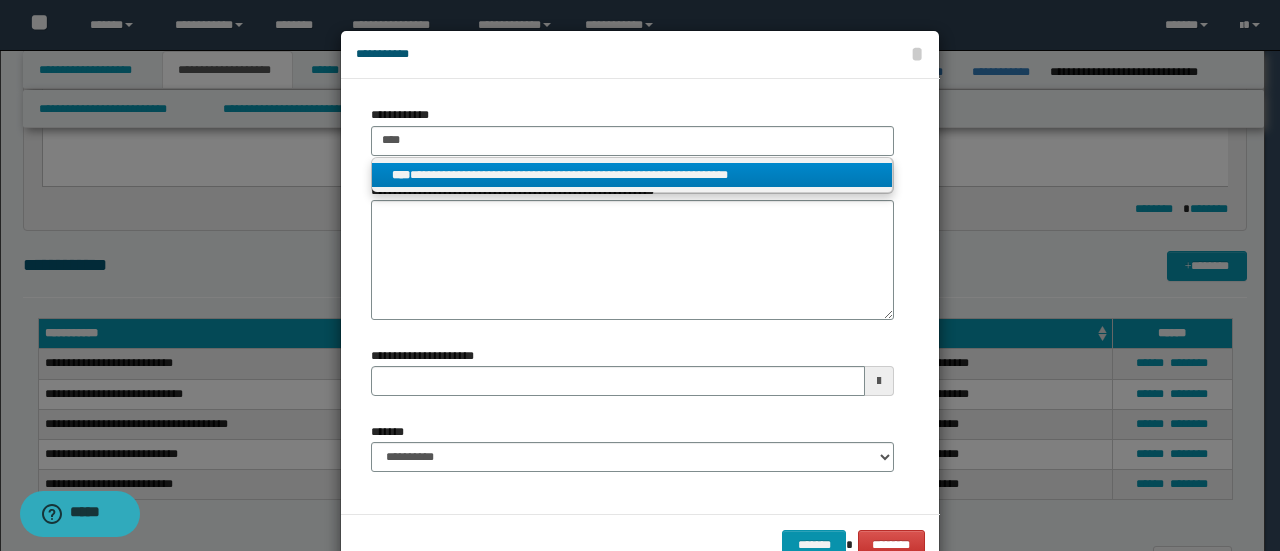 click on "**********" at bounding box center (632, 175) 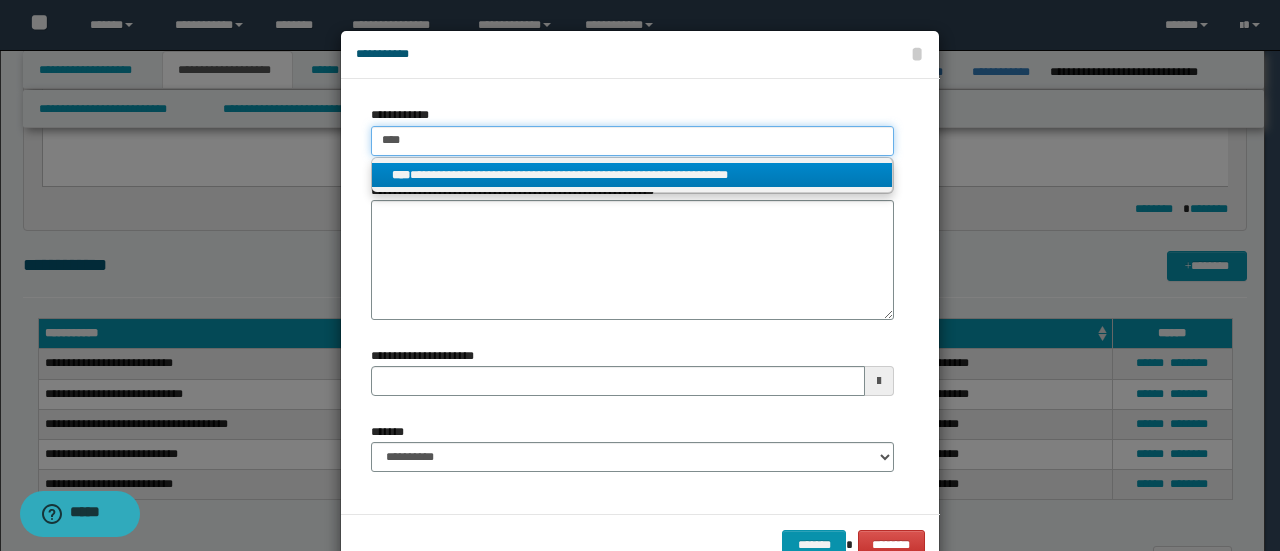 type 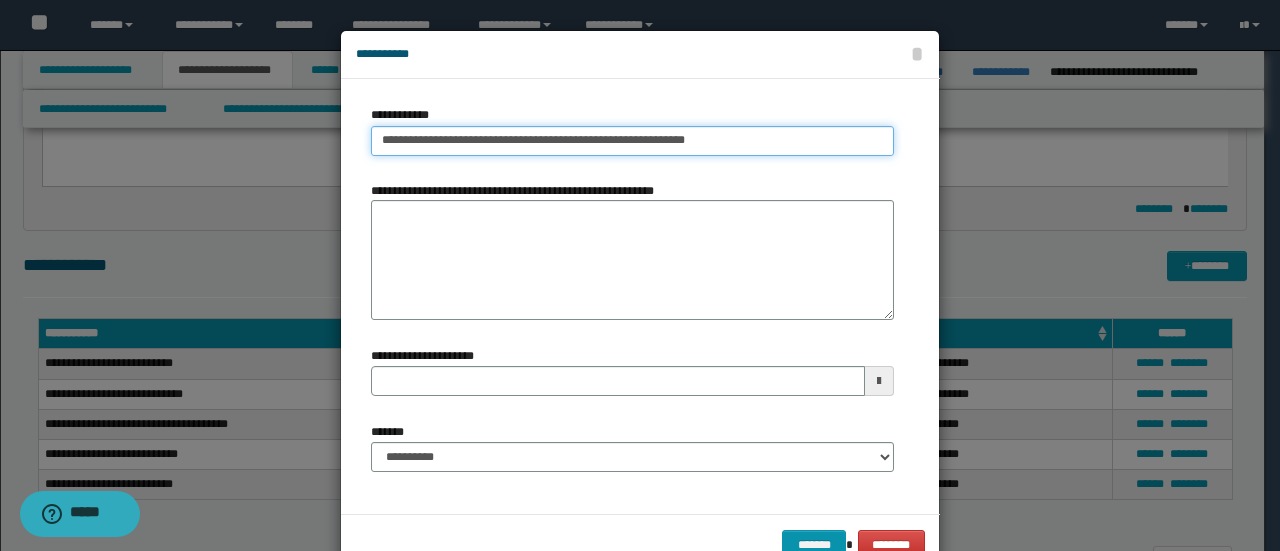 type on "**********" 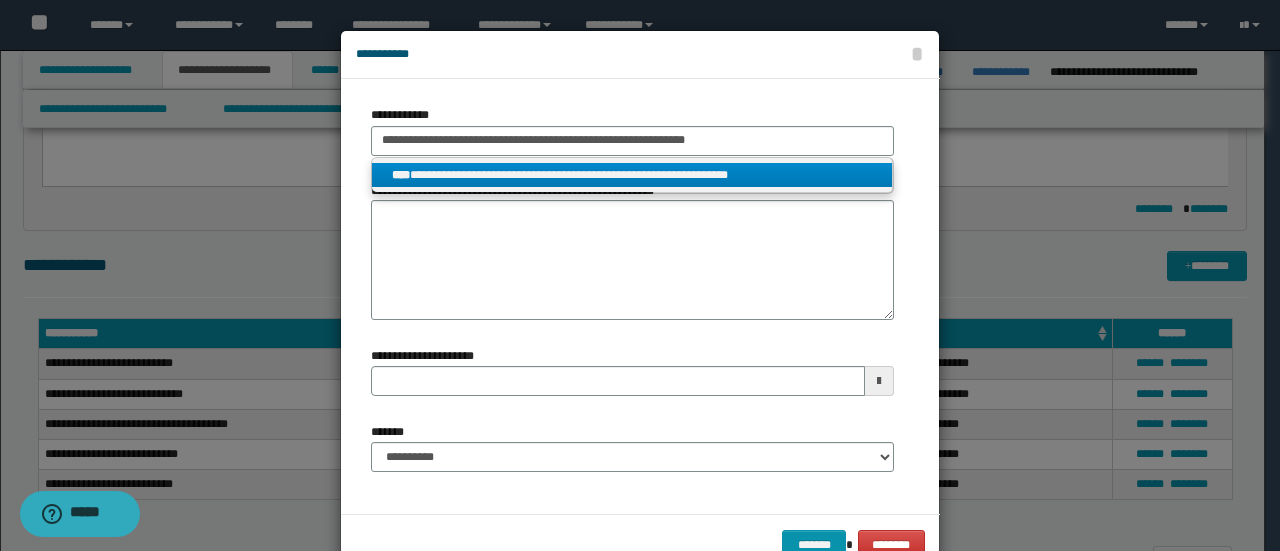 drag, startPoint x: 645, startPoint y: 171, endPoint x: 628, endPoint y: 243, distance: 73.97973 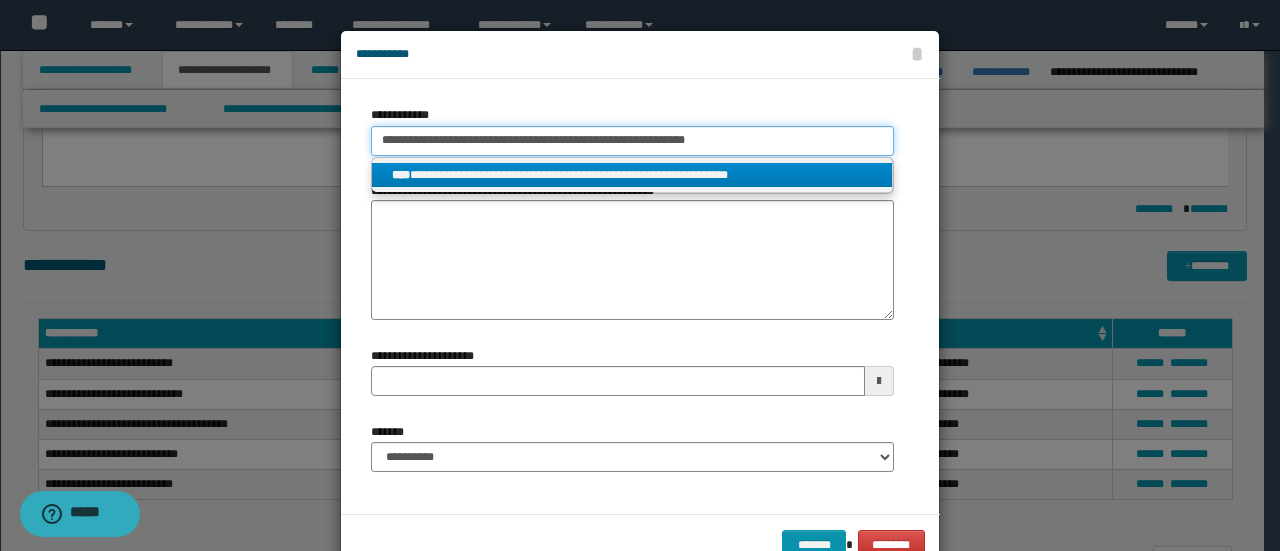 type 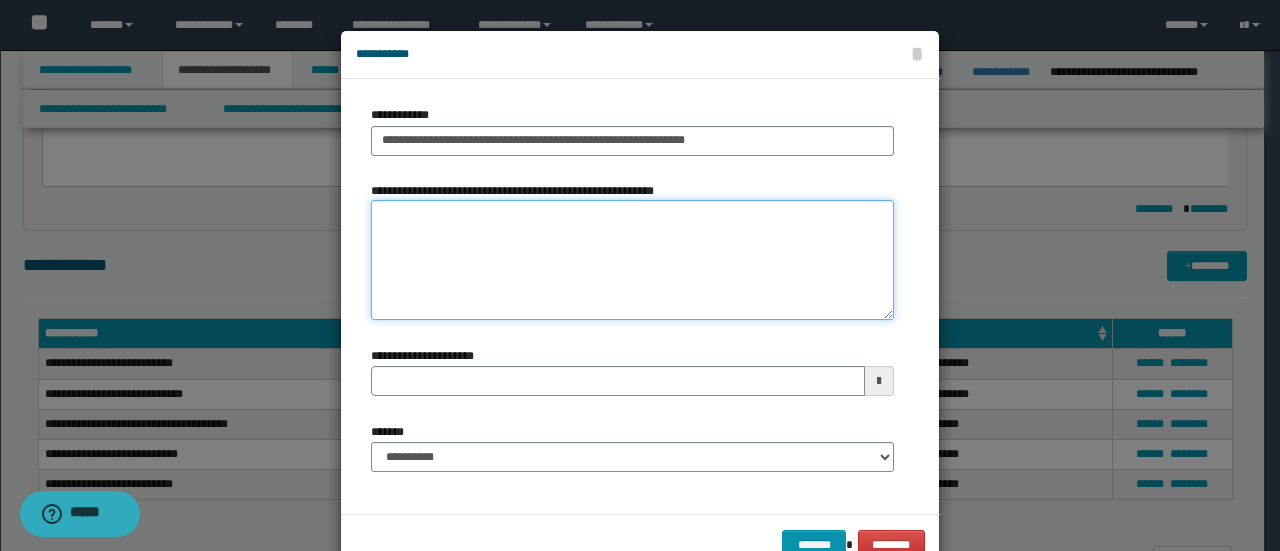 click on "**********" at bounding box center [632, 260] 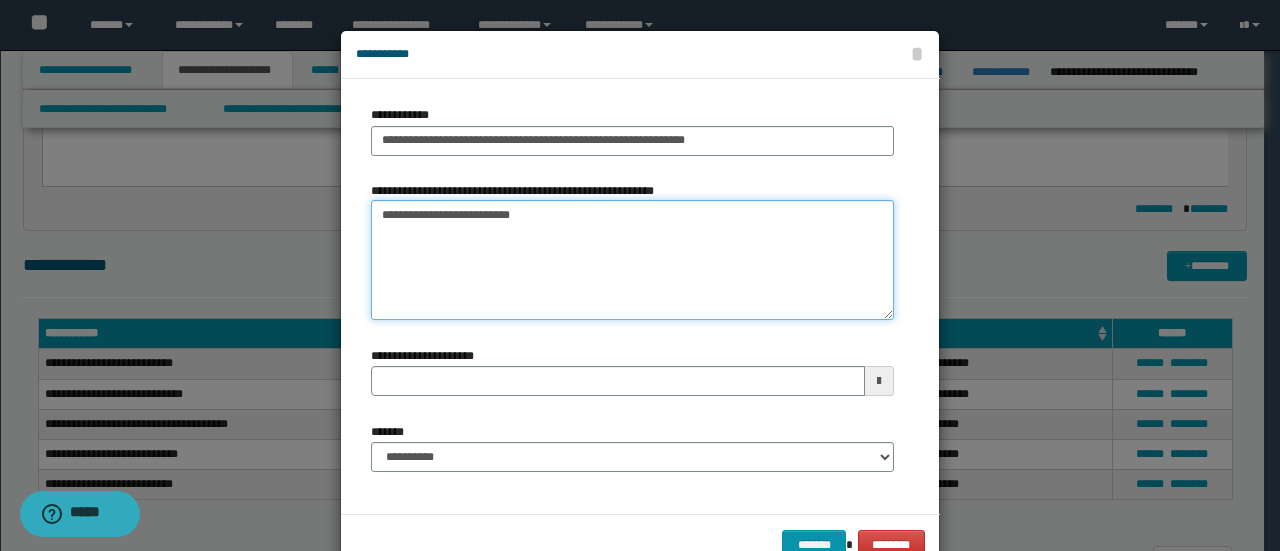 type on "**********" 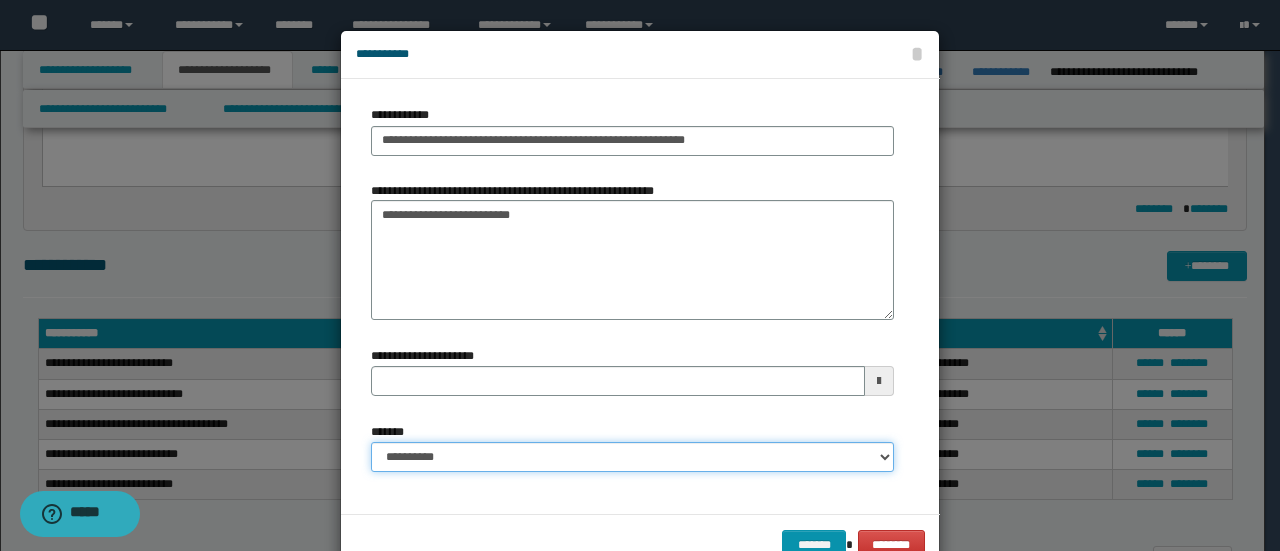click on "**********" at bounding box center (632, 457) 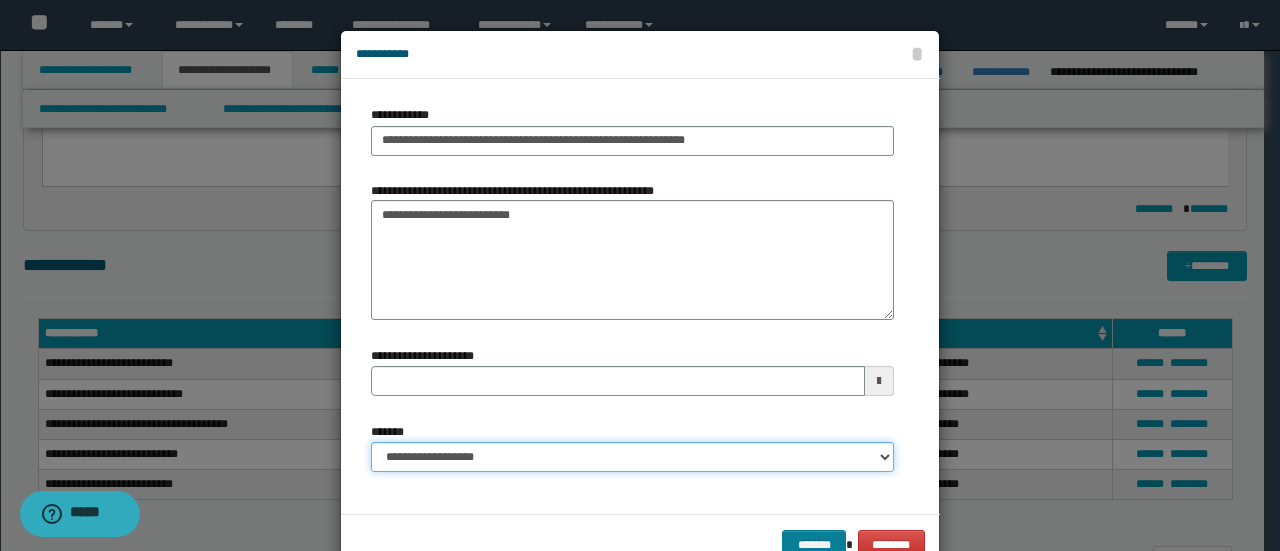 type 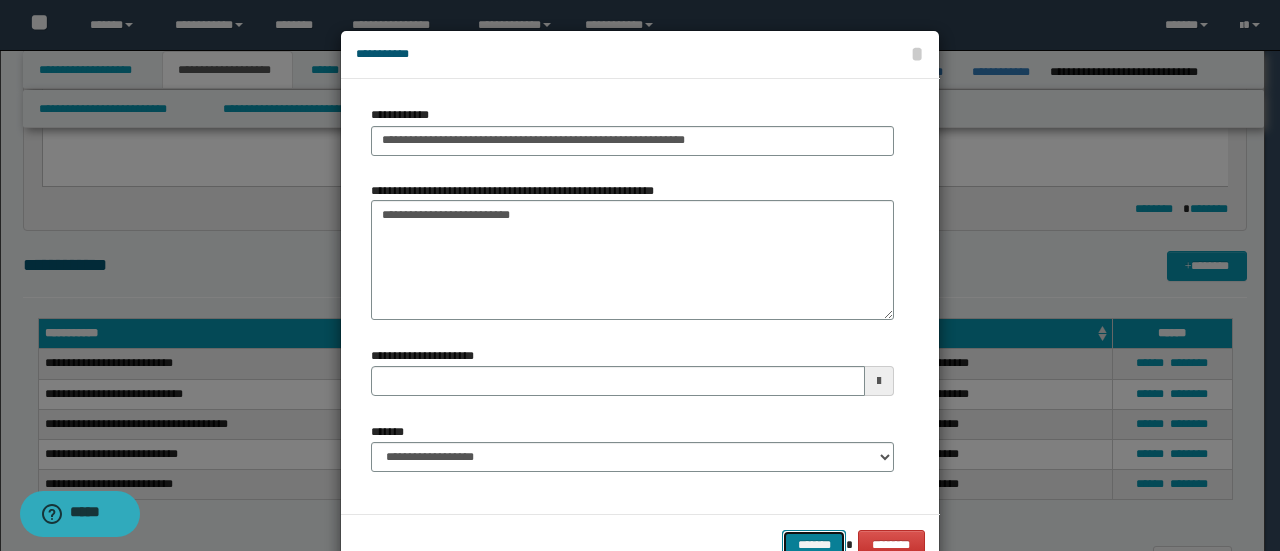 click on "*******" at bounding box center [814, 544] 